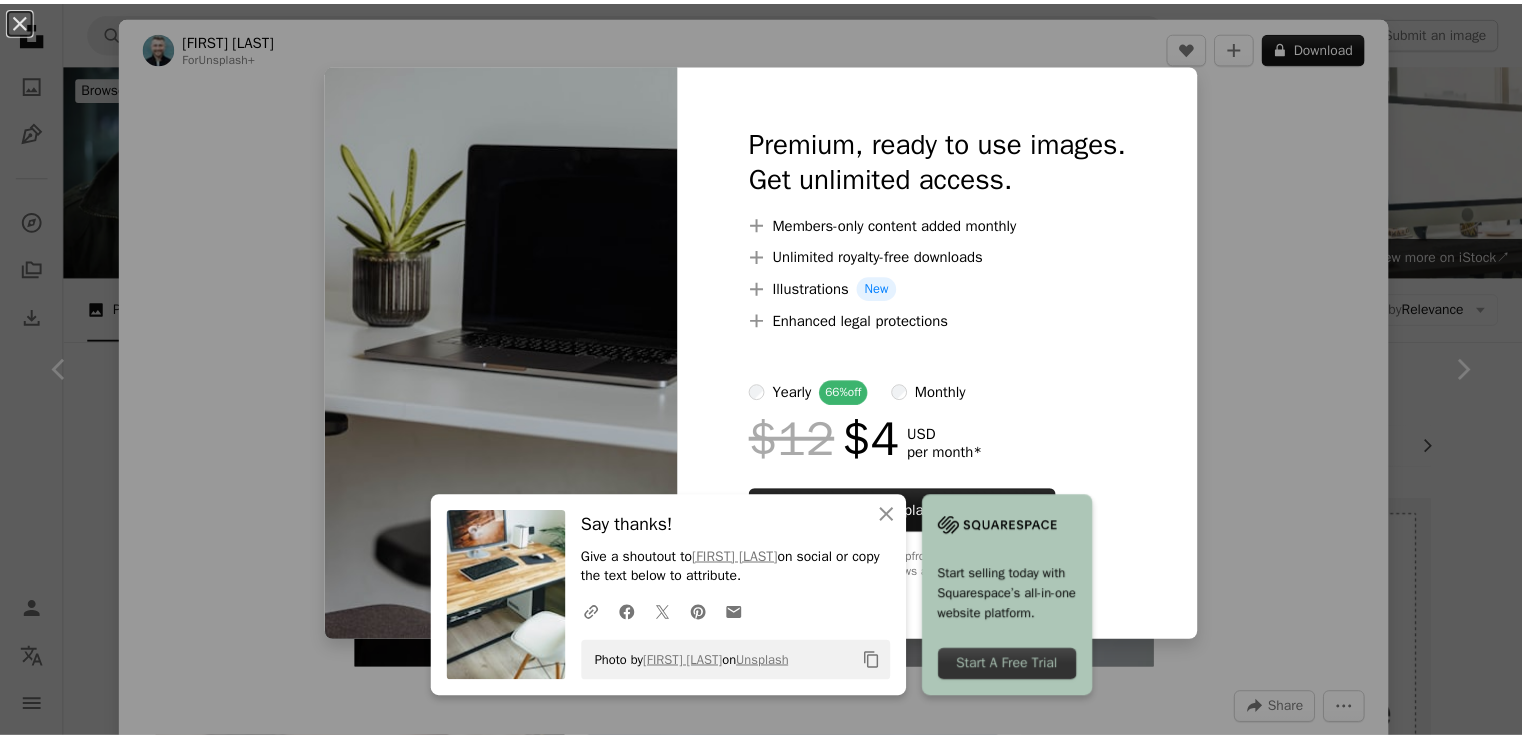 scroll, scrollTop: 800, scrollLeft: 0, axis: vertical 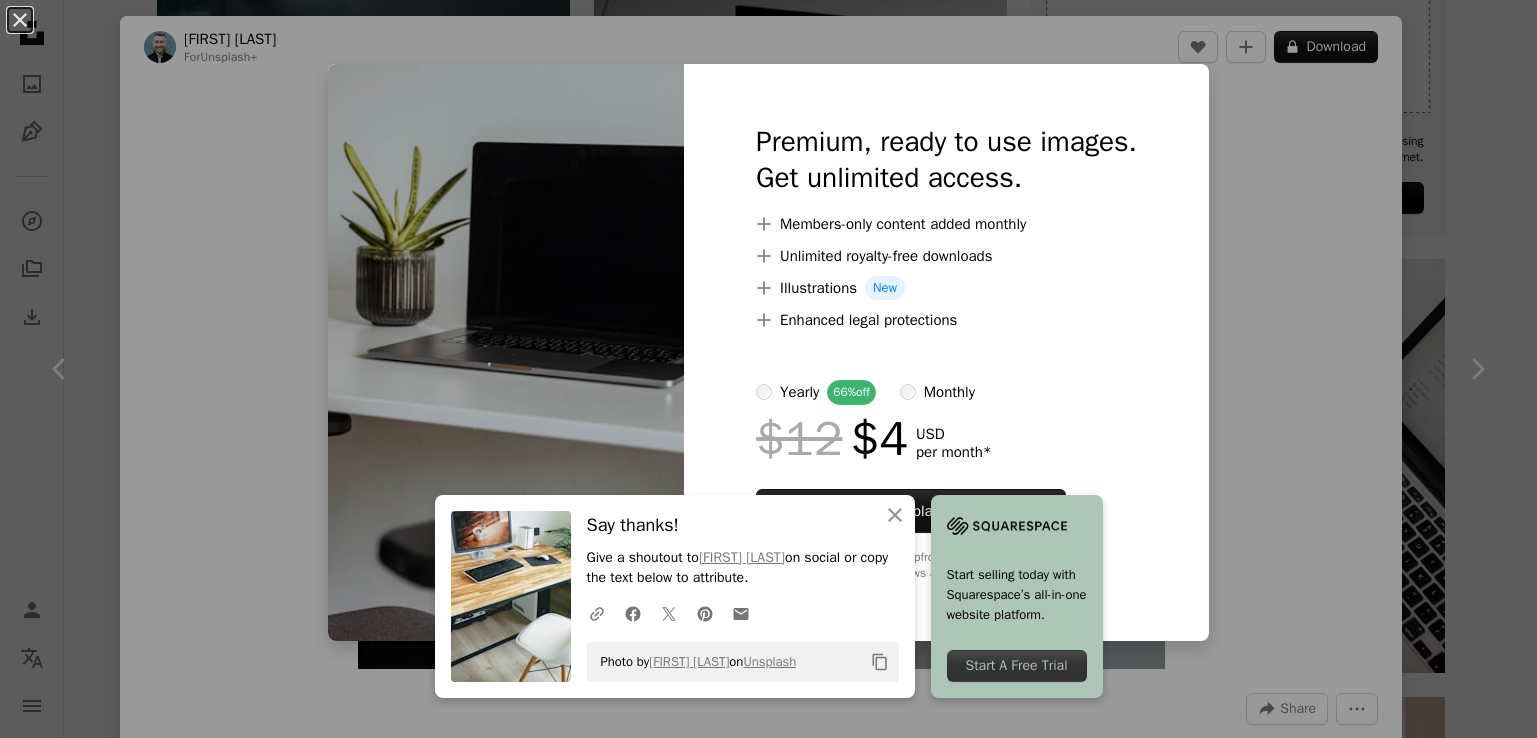 click on "An X shape An X shape Close Say thanks! Give a shoutout to Xavier Foucrier on social or copy the text below to attribute. A URL sharing icon (chains) Facebook icon X (formerly Twitter) icon Pinterest icon An envelope Photo by Xavier Foucrier on Unsplash
Copy content Start selling today with Squarespace’s all-in-one website platform. Start A Free Trial Premium, ready to use images. Get unlimited access. A plus sign Members-only content added monthly A plus sign Unlimited royalty-free downloads A plus sign Illustrations New A plus sign Enhanced legal protections yearly 66% off monthly $12 $4 USD per month * Get Unsplash+ * When paid annually, billed upfront $48 Taxes where applicable. Renews automatically. Cancel anytime." at bounding box center (768, 369) 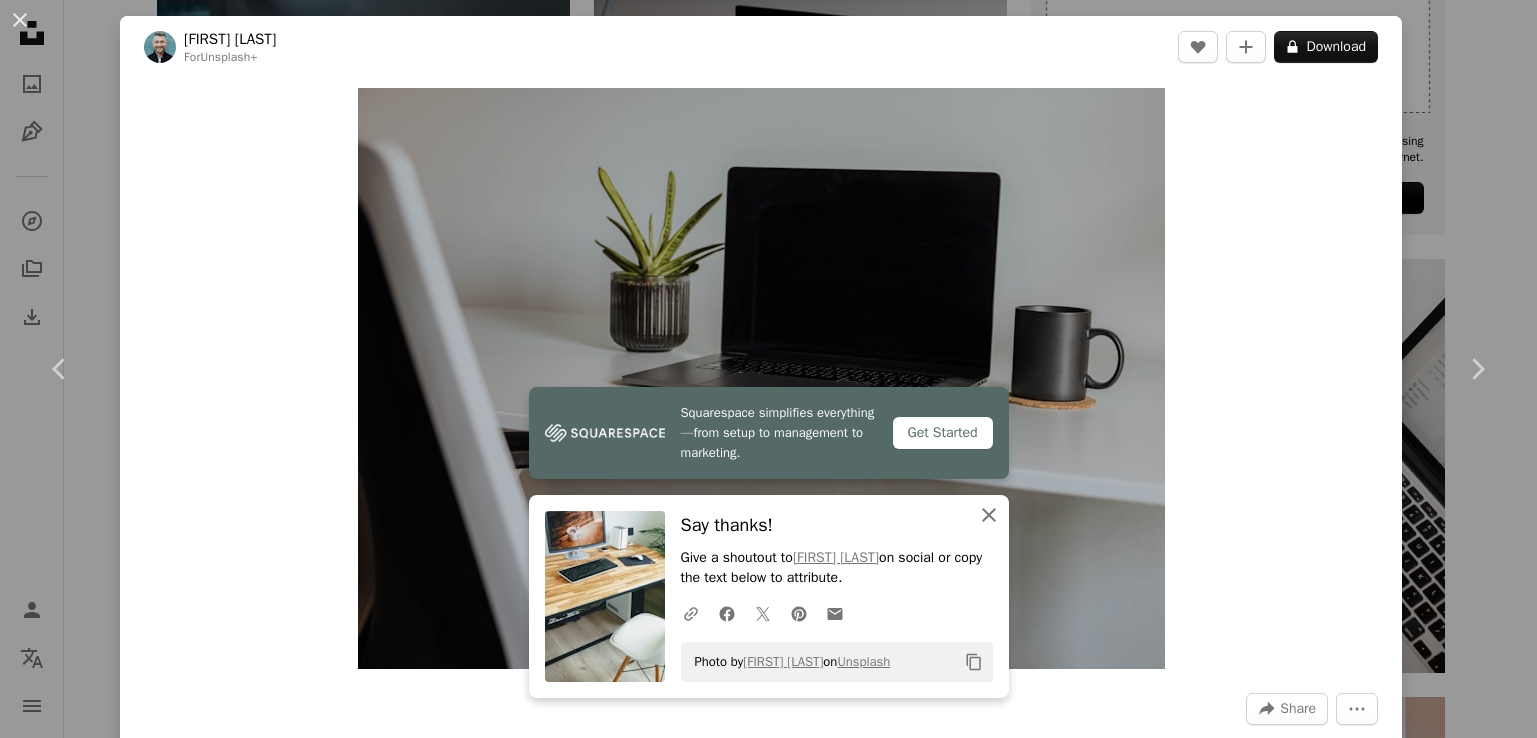 click on "An X shape" 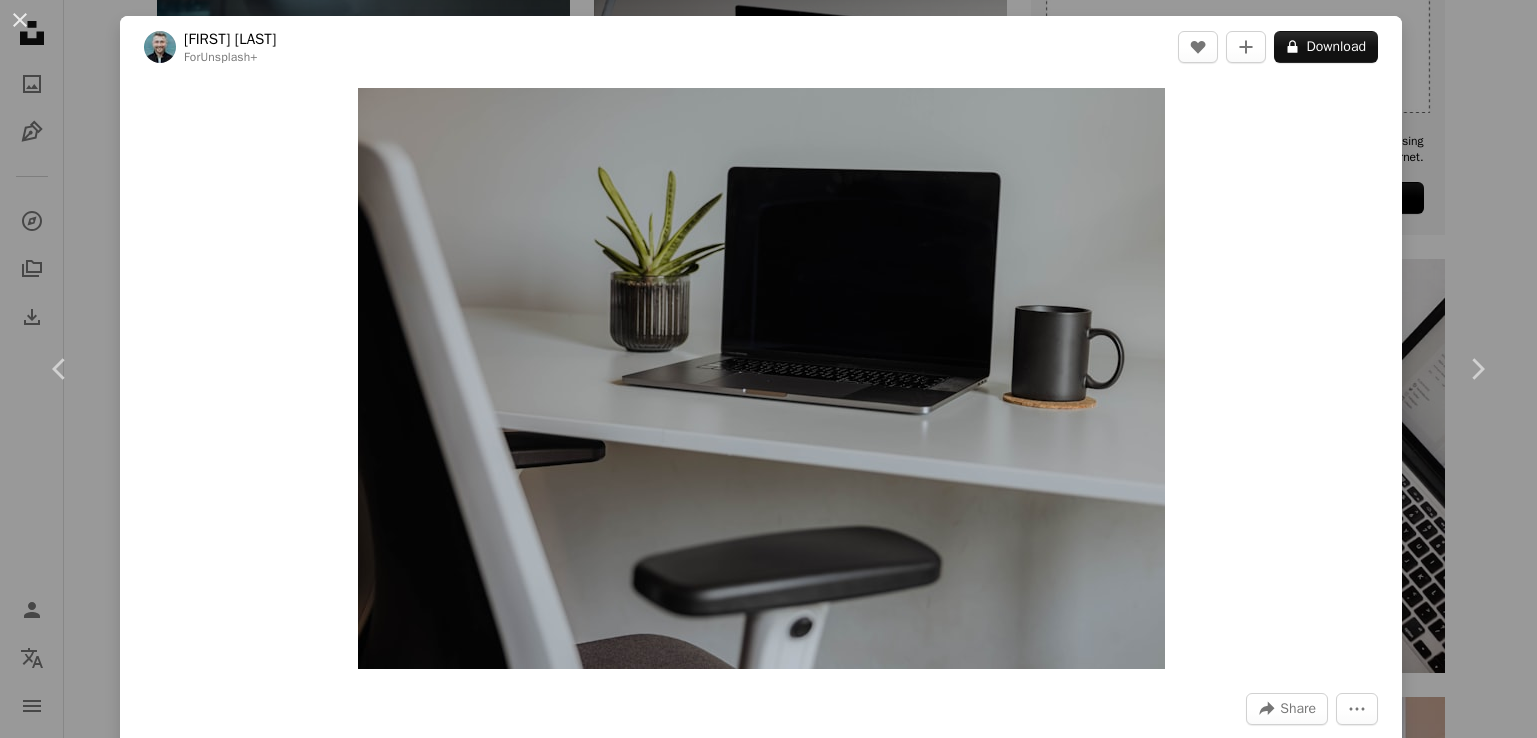 click on "An X shape Chevron left Chevron right [FIRST] For Unsplash+ A heart A plus sign A lock Download Zoom in A forward-right arrow Share More Actions Calendar outlined Published on [DATE], [YEAR] Safety Licensed under the Unsplash+ License desktop laptop desk notebook workspace pen mug laptop screen notepad out of office office setup desk essentials Backgrounds From this series Chevron right Plus sign for Unsplash+ Plus sign for Unsplash+ Plus sign for Unsplash+ Plus sign for Unsplash+ Related images Plus sign for Unsplash+ A heart A plus sign Oleg Ivanov For Unsplash+ A lock Download Plus sign for Unsplash+ A heart A plus sign [FIRST] [LAST] For Unsplash+ A lock Download Plus sign for Unsplash+ A heart A plus sign Getty Images For Unsplash+ A lock Download Plus sign for Unsplash+ A heart A plus sign Oleg Ivanov For Unsplash+ A lock Download Plus sign for Unsplash+ A heart A plus sign Getty Images For Unsplash+ A lock Download Plus sign for Unsplash+ A heart A plus sign Getty Images For Unsplash+ A lock Download Plus sign for Unsplash+ A heart A plus sign Getty Images For Unsplash+ A lock Download Plus sign for Unsplash+ A heart A plus sign Kübra Arslaner For Unsplash+" at bounding box center (768, 369) 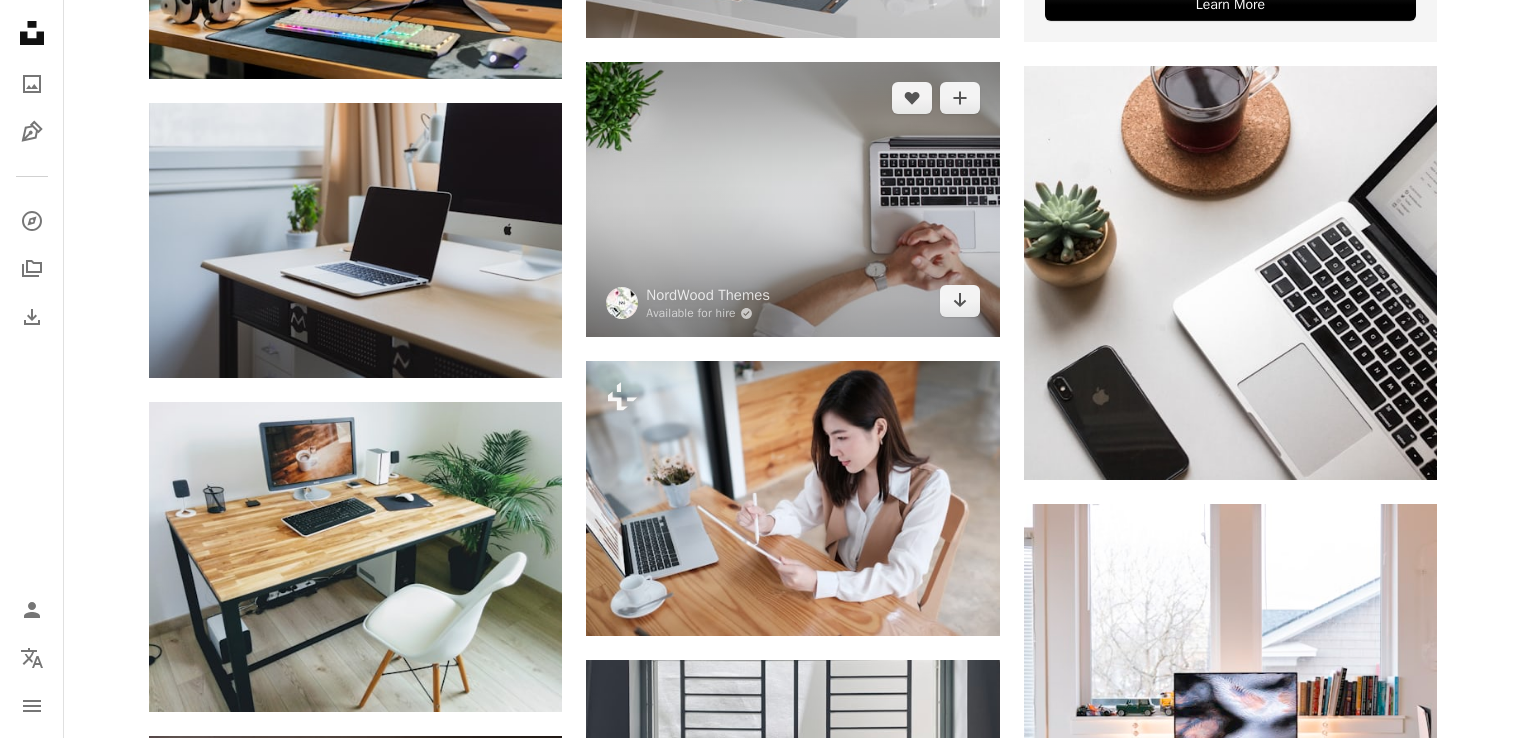 scroll, scrollTop: 1000, scrollLeft: 0, axis: vertical 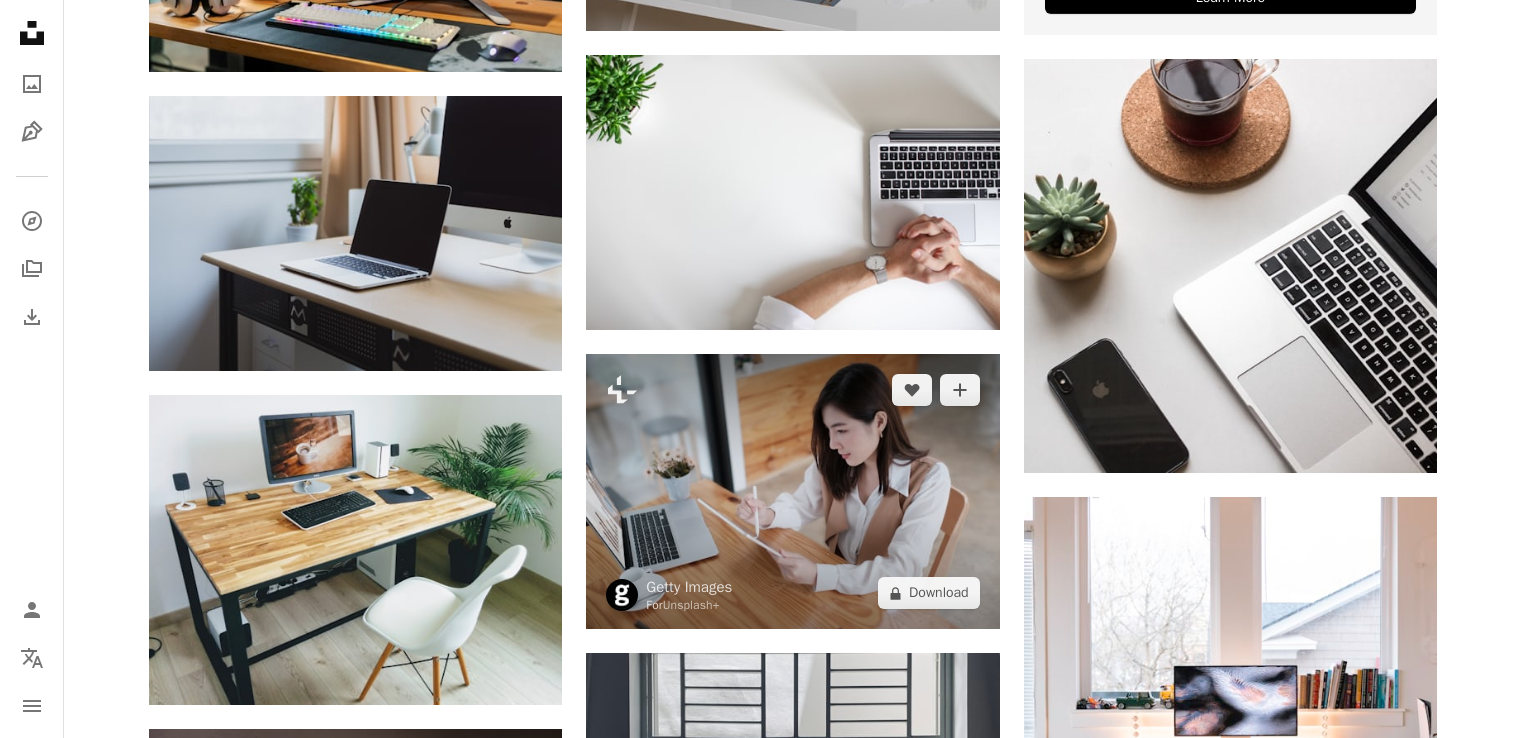 click at bounding box center (792, 491) 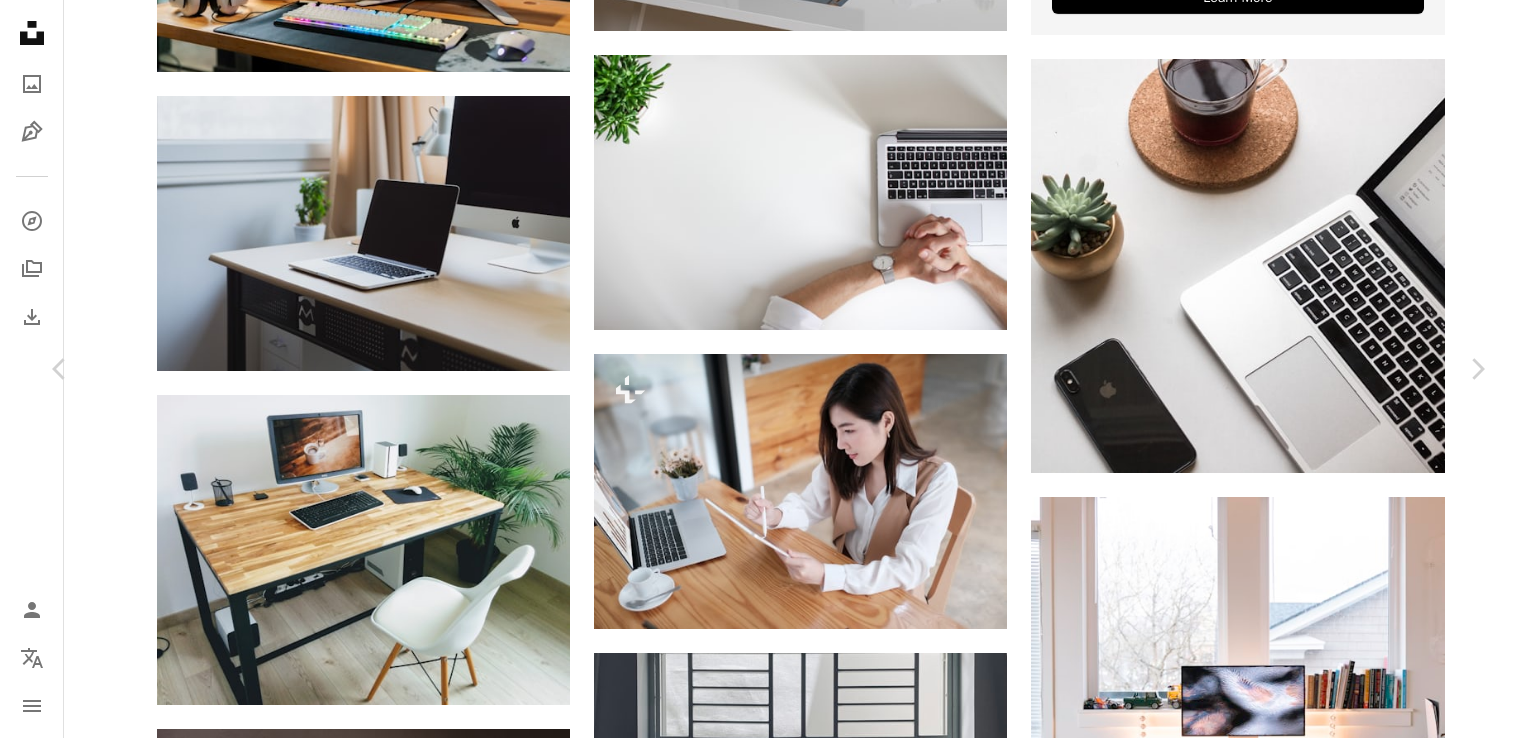 click on "An X shape Chevron left Chevron right Getty Images For Unsplash+ A heart A plus sign A lock Download Zoom in A forward-right arrow Share More Actions Calendar outlined Published on [DATE], [YEAR] Safety Licensed under the Unsplash+ License office technology people computer thailand desk working internet relaxation indoors using computer females holding online dating lifestyles casual clothing digital tablet using digital tablet grey Free stock photos From this series Plus sign for Unsplash+ Related images Plus sign for Unsplash+ A heart A plus sign Getty Images For Unsplash+ A lock Download Plus sign for Unsplash+ A heart A plus sign Getty Images For Unsplash+ A lock Download Plus sign for Unsplash+ A heart A plus sign Getty Images For Unsplash+ A lock Download Plus sign for Unsplash+ A heart A plus sign Getty Images For Unsplash+ A lock Download Plus sign for Unsplash+ A heart A plus sign Getty Images For Unsplash+ A lock Download Plus sign for Unsplash+ A heart A plus sign Getty Images For A lock" at bounding box center [768, 3469] 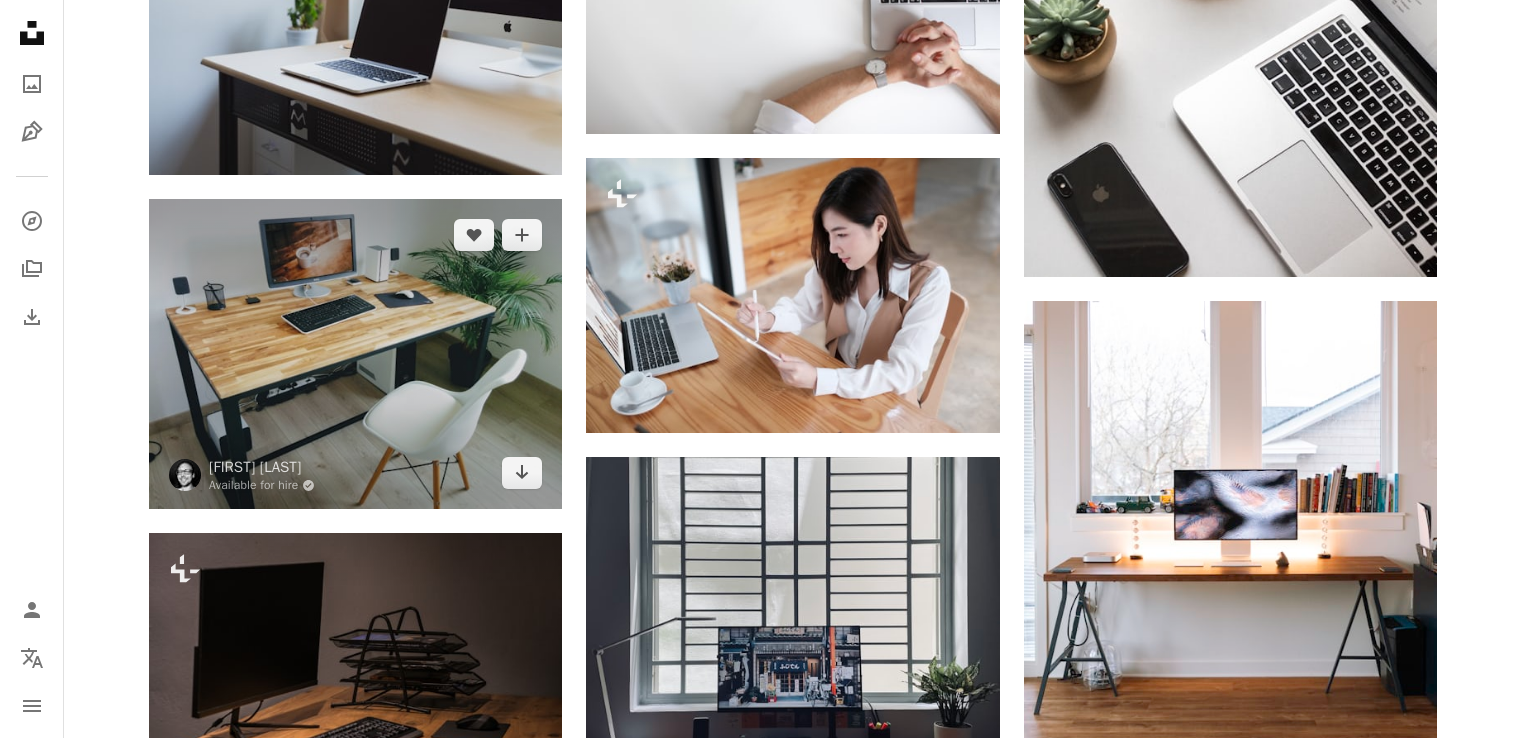 scroll, scrollTop: 1200, scrollLeft: 0, axis: vertical 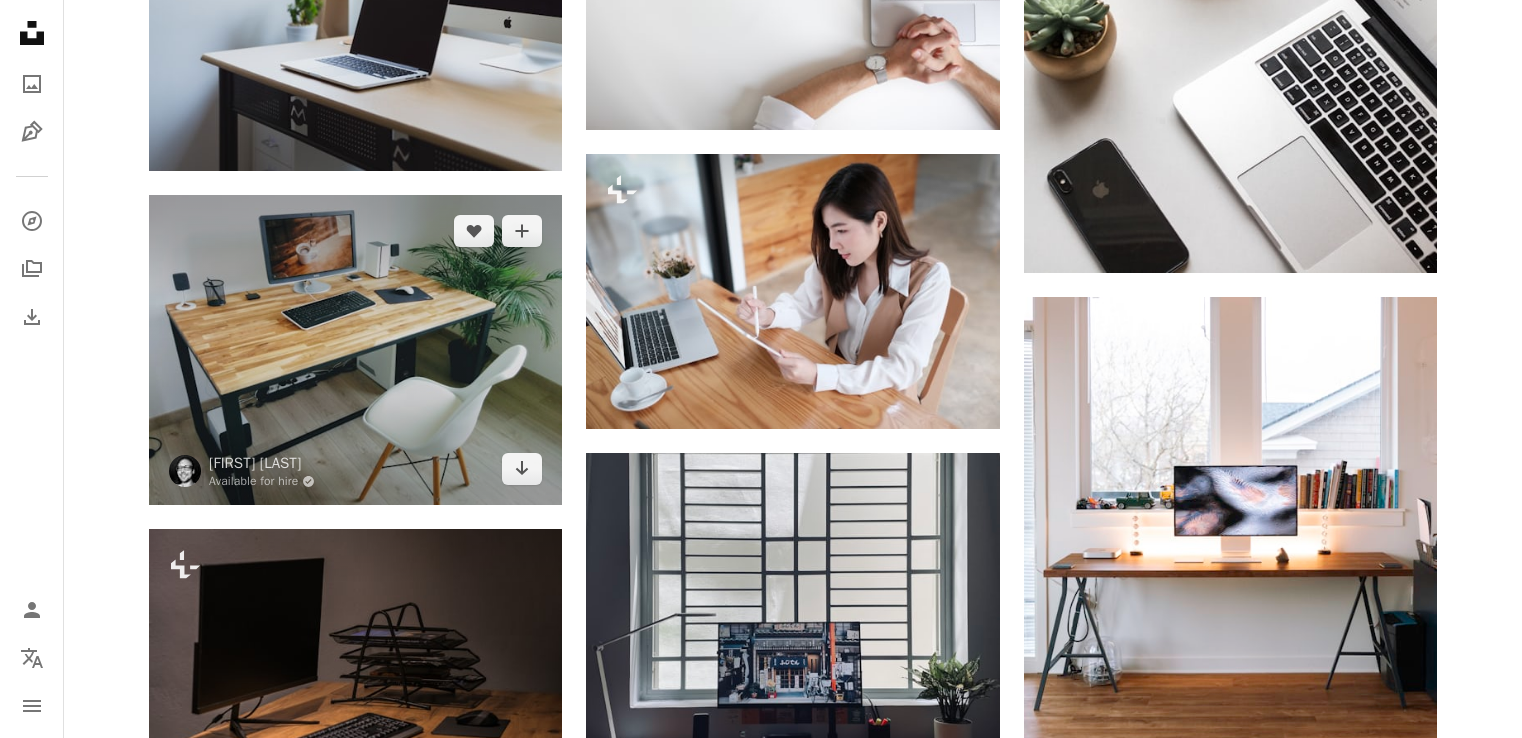 click at bounding box center (355, 350) 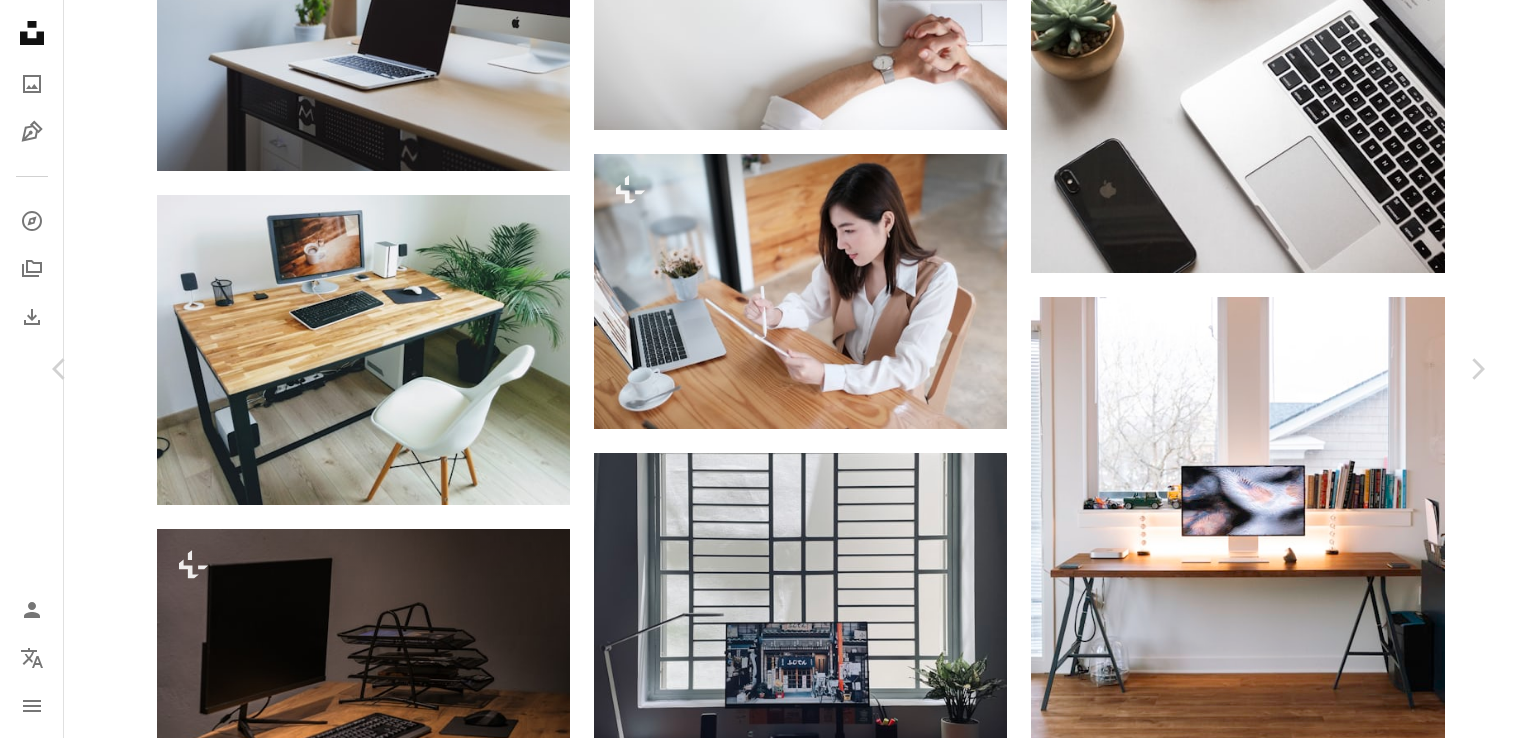 click on "An X shape Chevron left Chevron right [FIRST] Available for hire A checkmark inside of a circle A heart A plus sign Download free Chevron down Zoom in Views 588,102 Downloads 6,077 A forward-right arrow Share Info icon Info More Actions My desktop setup for twenty-twenty — 2020 A map marker [CITY], [COUNTRY] Calendar outlined Published on [DATE], [YEAR] Camera LGE, Nexus 5 Safety Free to use under the Unsplash License black computer desktop plant white wood chair ikea dell setup furniture table desk france keyboard brown electronics screen computer keyboard monitor Free pictures Browse premium related images on iStock | Save 20% with code UNSPLASH20 View more on iStock ↗ Related images A heart A plus sign [FIRST] [LAST] Available for hire A checkmark inside of a circle Arrow pointing down Plus sign for Unsplash+ A heart A plus sign Getty Images For Unsplash+ A lock Download A heart A plus sign Nubelson Fernandes Arrow pointing down A heart A plus sign Kelly Sikkema Arrow pointing down A heart" at bounding box center (768, 3269) 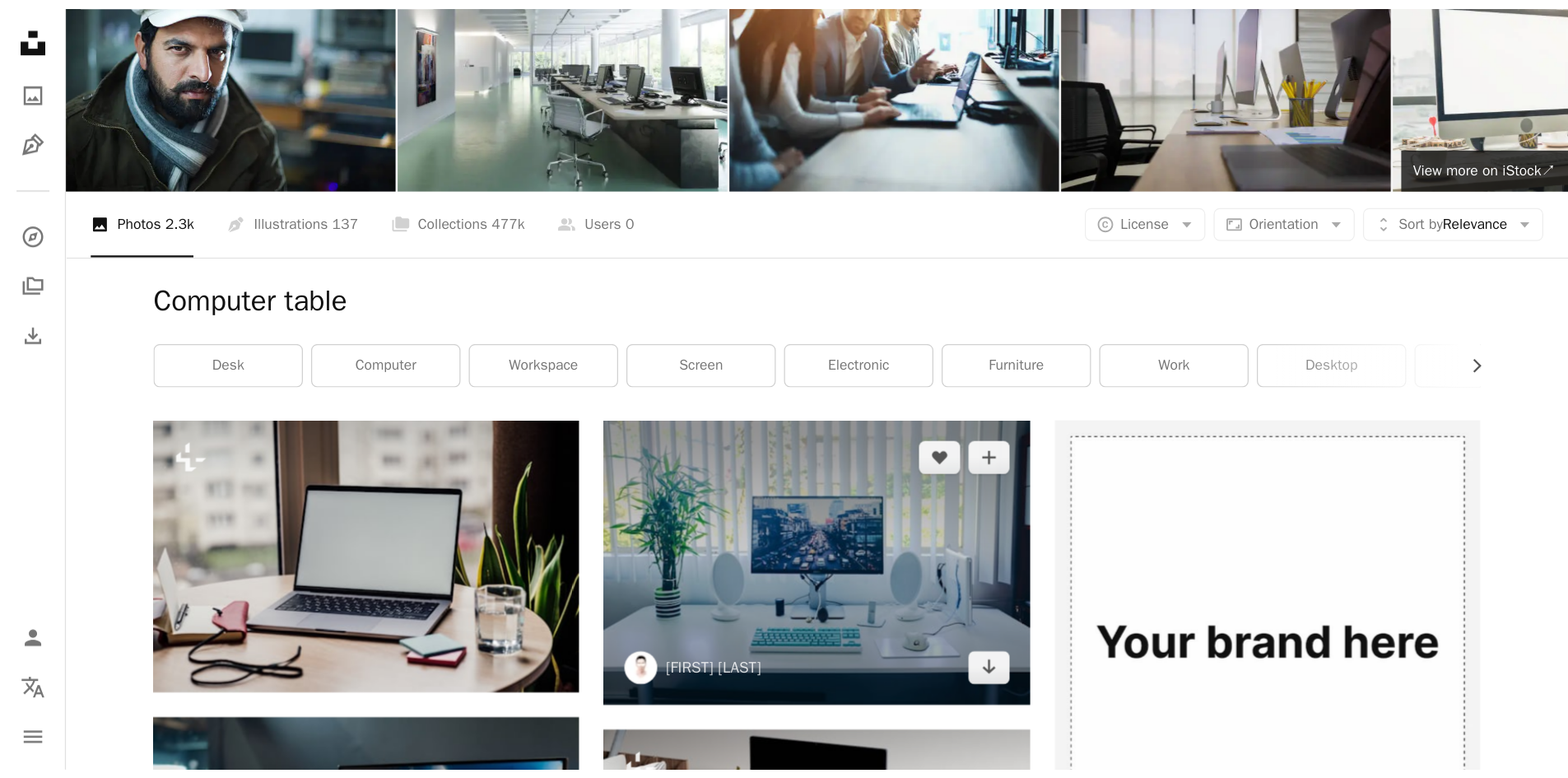 scroll, scrollTop: 165, scrollLeft: 0, axis: vertical 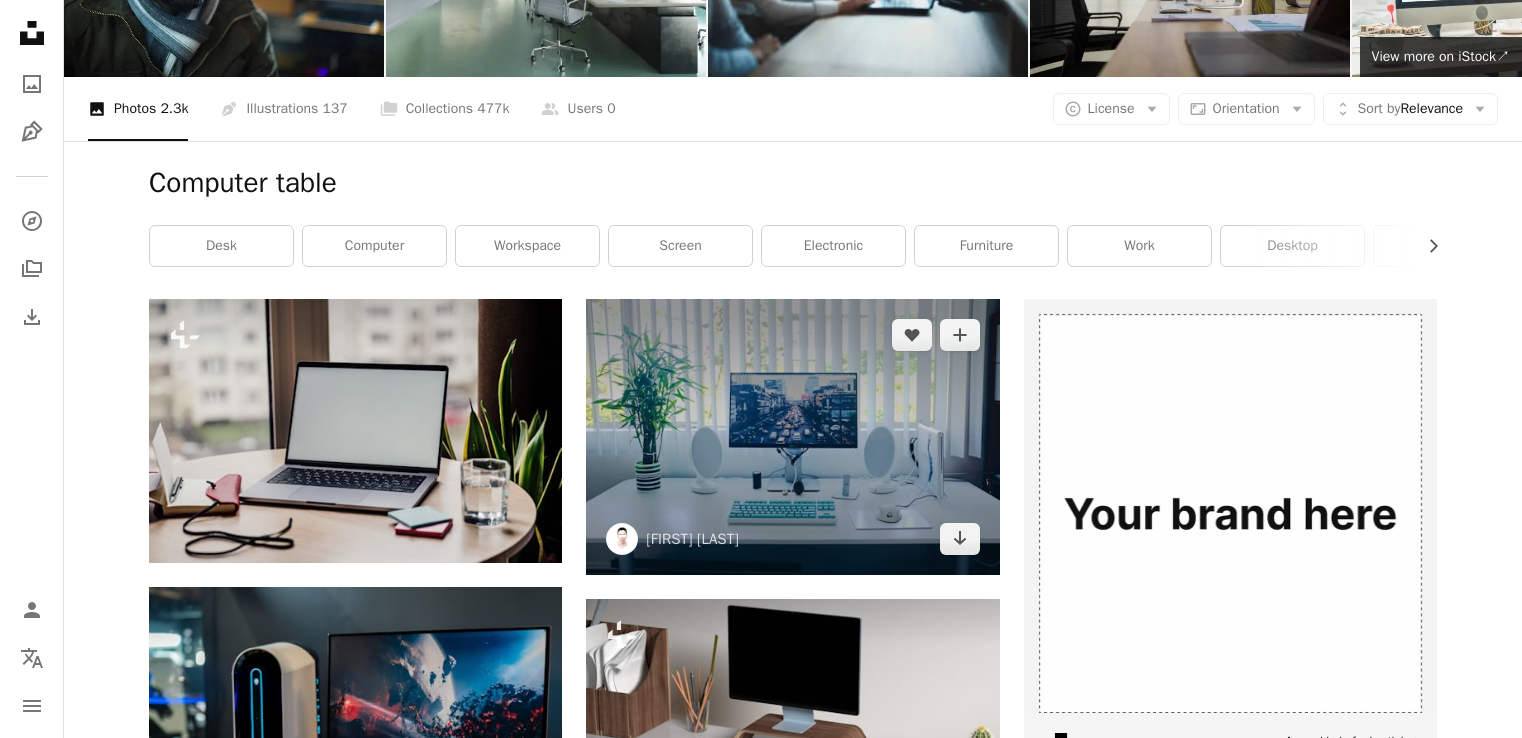 click at bounding box center (792, 436) 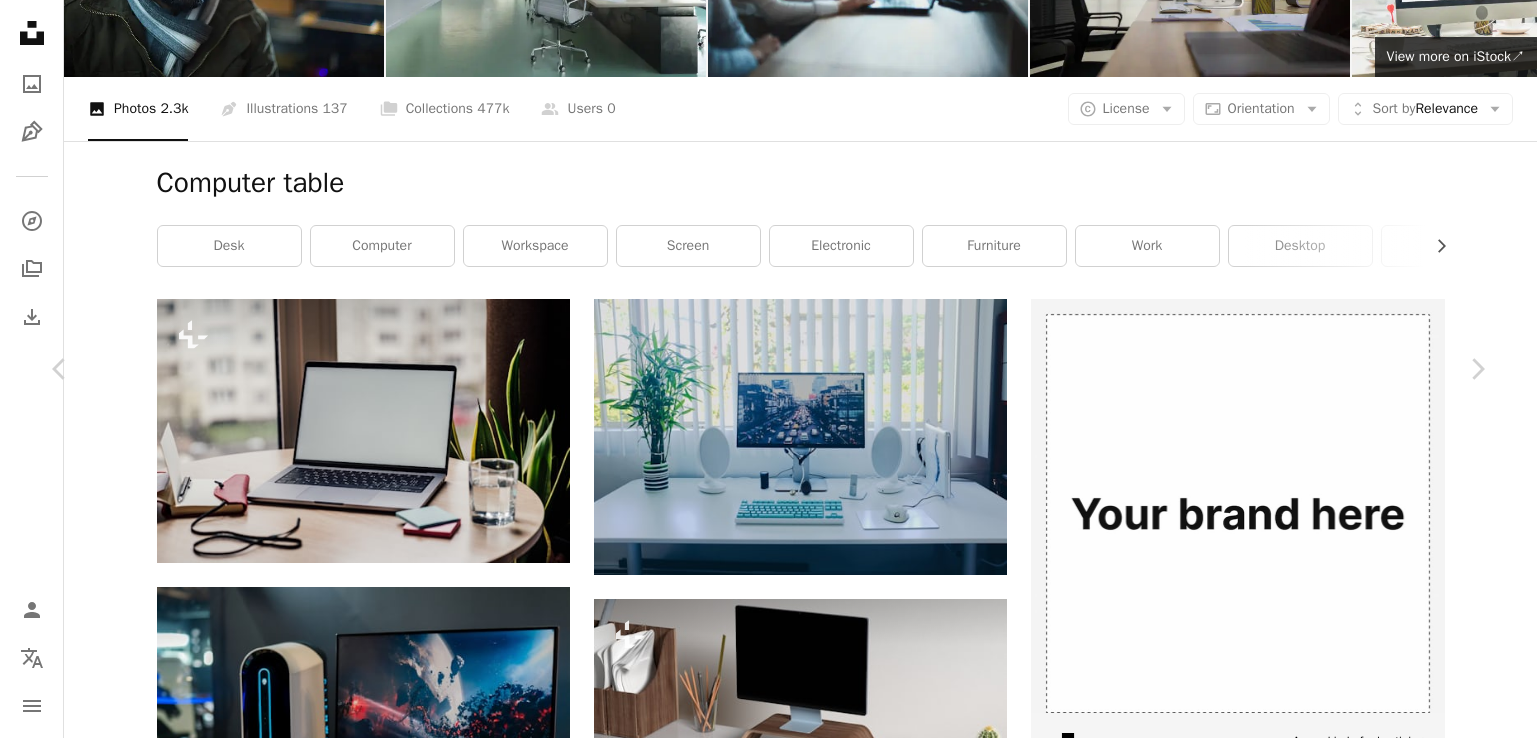 click on "Chevron down" 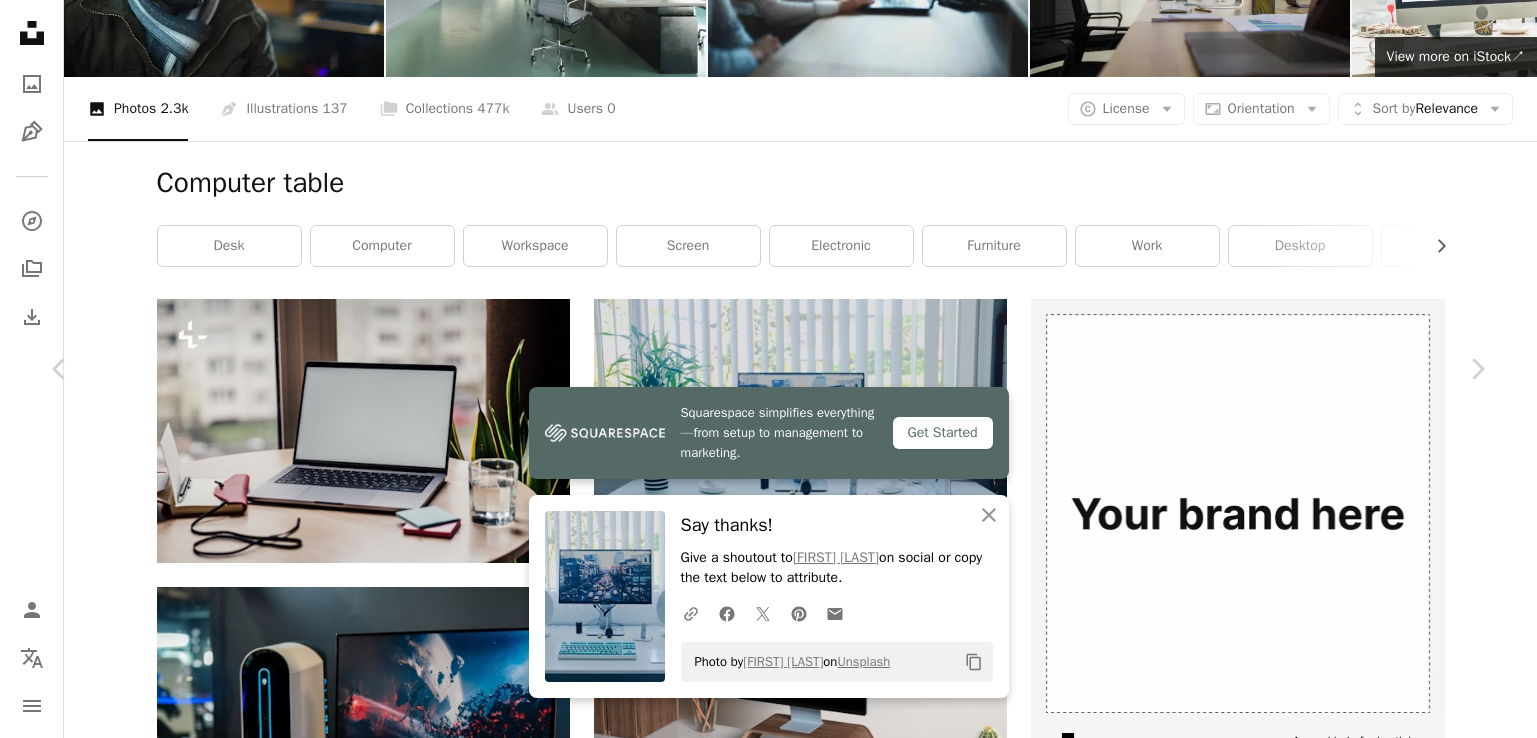 type 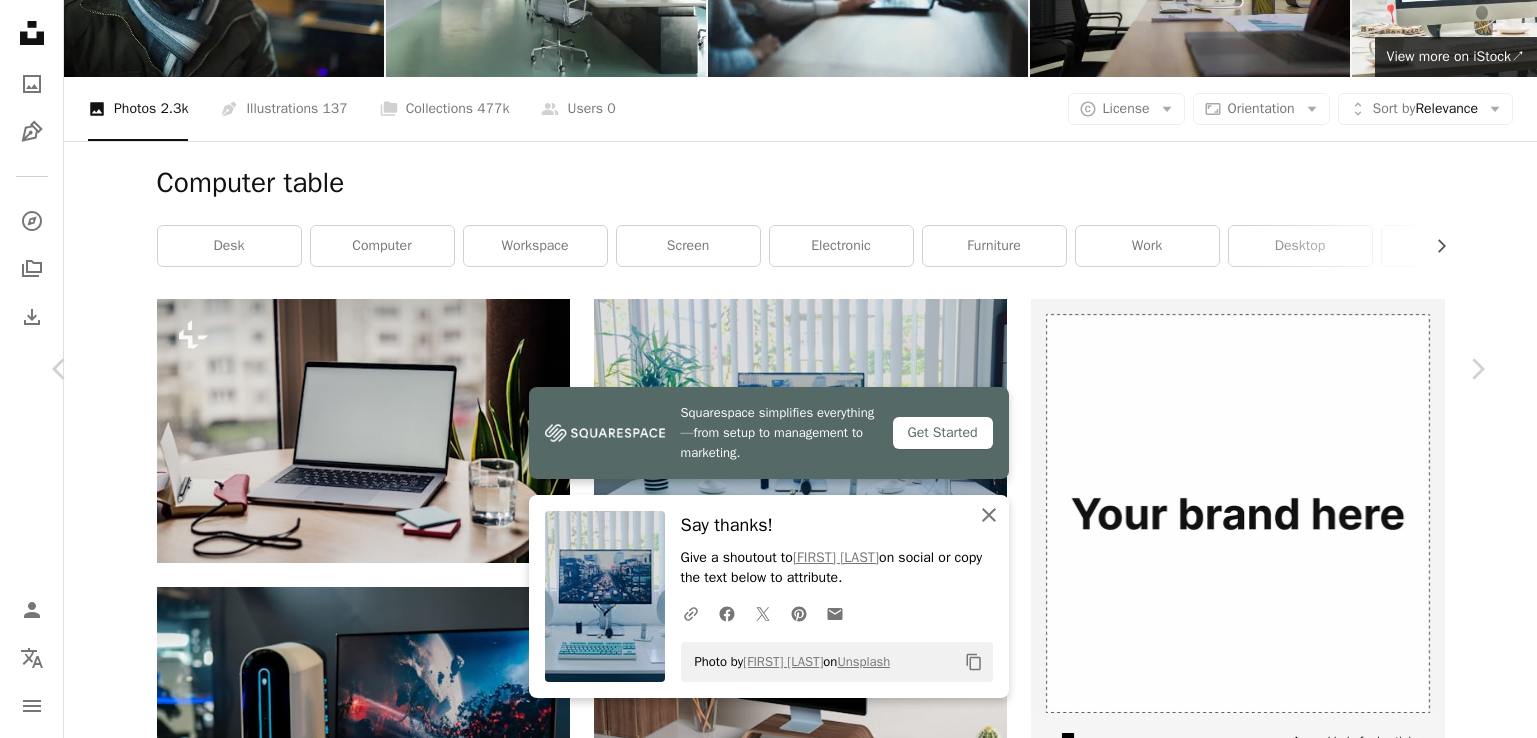 click 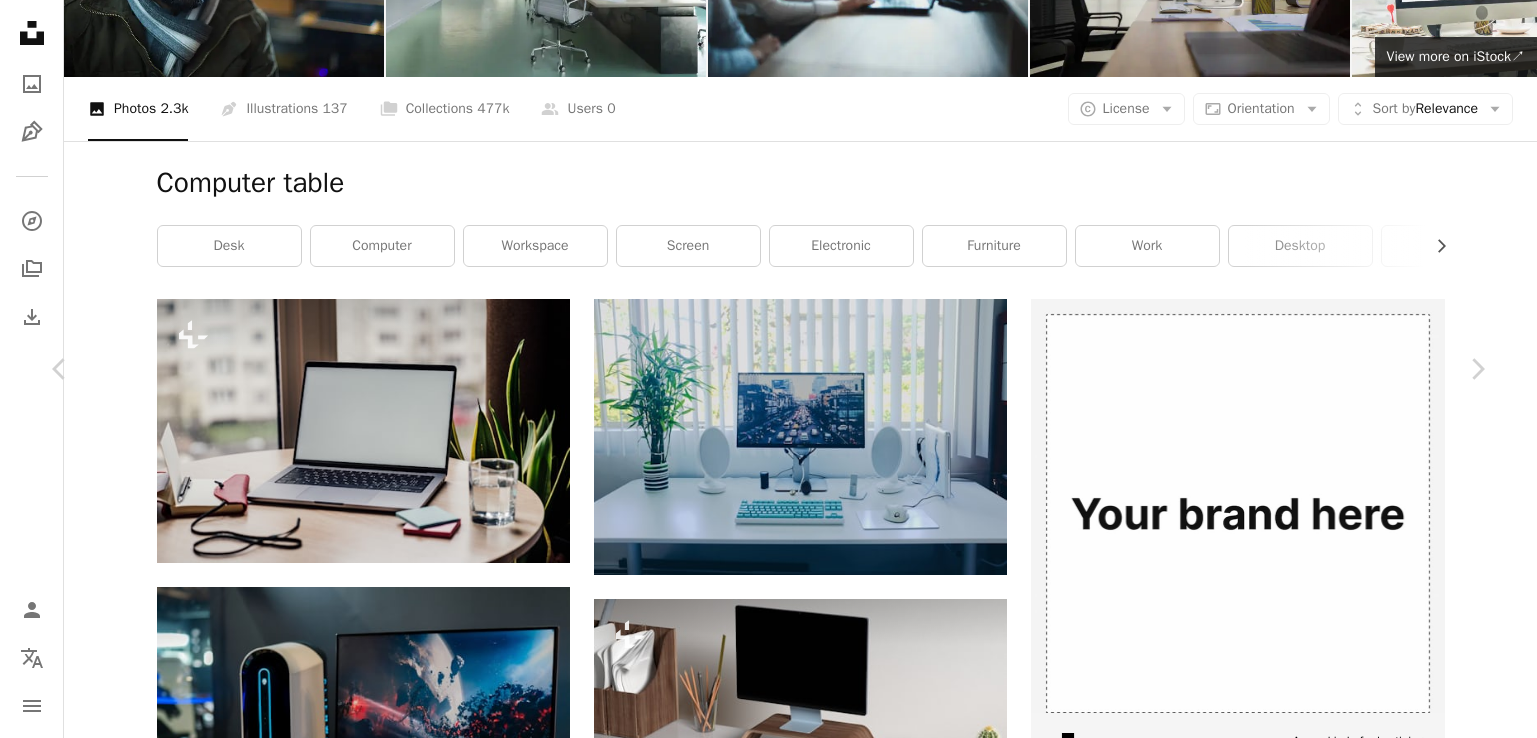 click on "Chevron down" 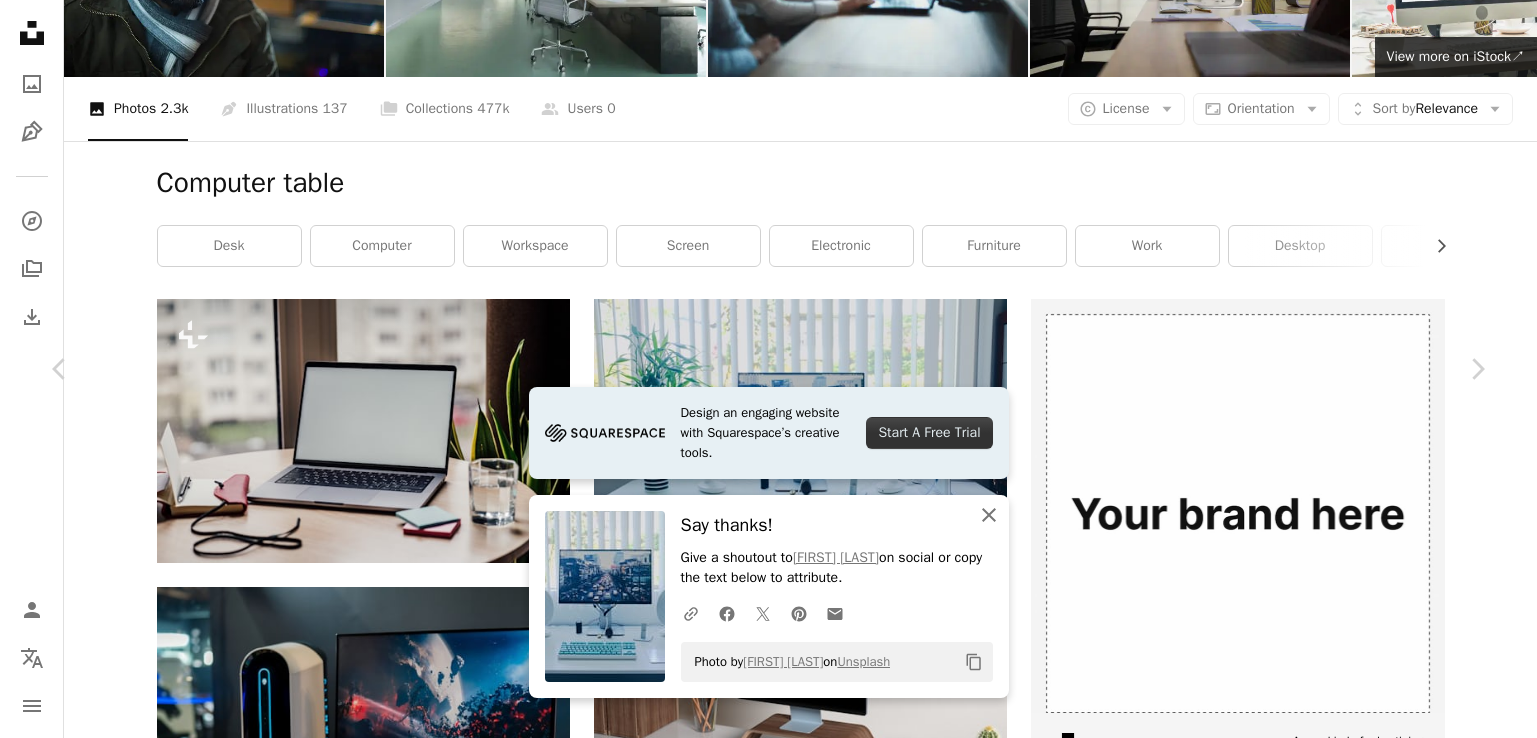 click on "An X shape" 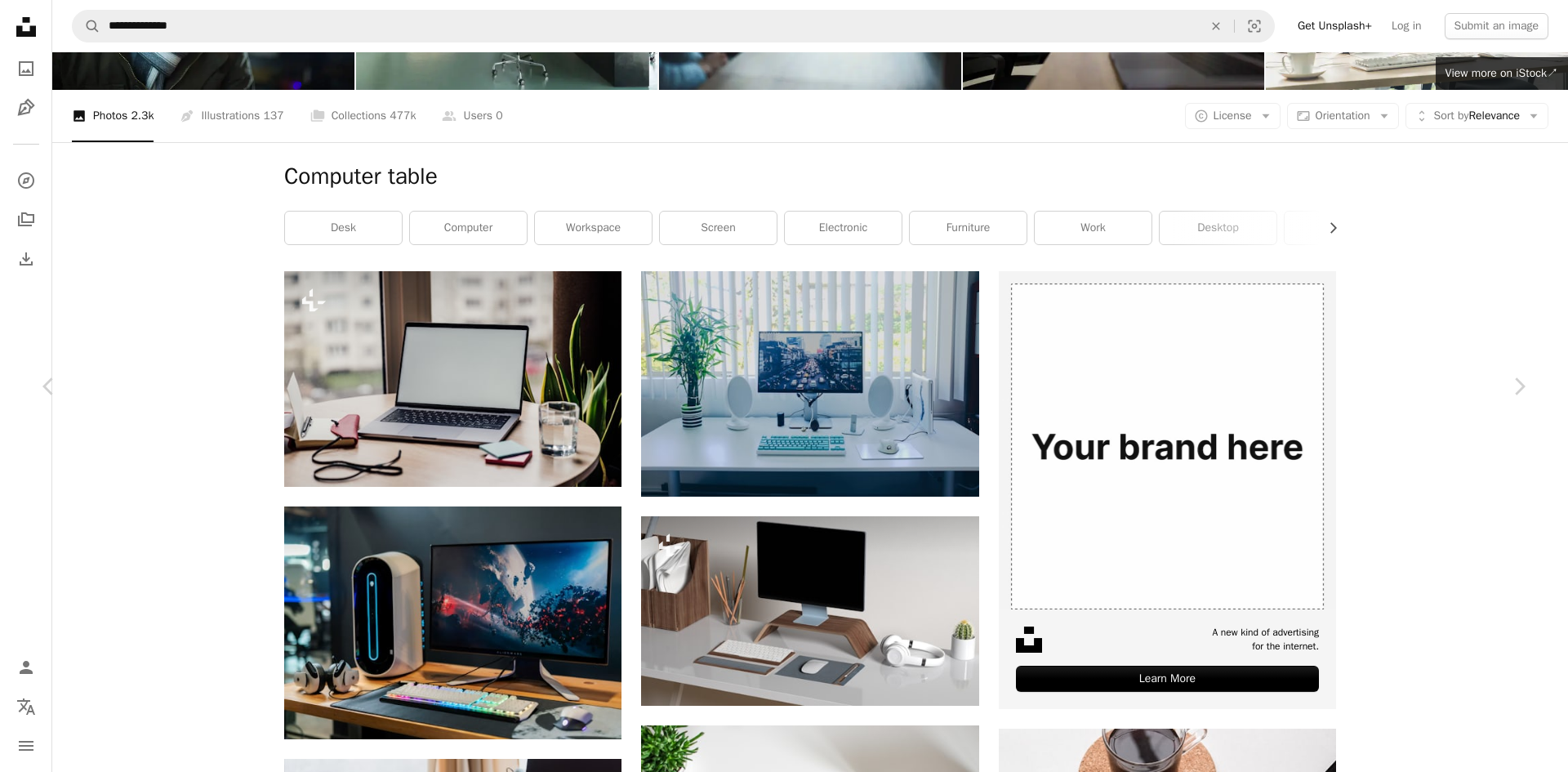 click on "An X shape Chevron left Chevron right [FIRST] [LAST] ryanqyao A heart A plus sign Download free Chevron down Zoom in Views 4,946,195 Downloads 25,937 A forward-right arrow Share Info icon Info More Actions a clean desktop setup with a mechanical keyboard, white mouse, green plant, and MacBook pro Calendar outlined Published on [DATE], [YEAR] Camera FUJIFILM, X100T Safety Free to use under the Unsplash License computer desktop green work plant white table desk window screensaver macbook keyboard workspace screen mouse indoors blind speakers inside shutters Public domain images Browse premium related images on iStock | Save 20% with code UNSPLASH20 View more on iStock ↗ Related images A heart A plus sign Nubelson Fernandes Arrow pointing down Plus sign for Unsplash+ A heart A plus sign Karolina Grabowska For Unsplash+ A lock Download A heart A plus sign Pontus Wellgraf Available for hire A checkmark inside of a circle Arrow pointing down A heart A plus sign Josh Sorenson Arrow pointing down A heart A heart" at bounding box center [784, 3599] 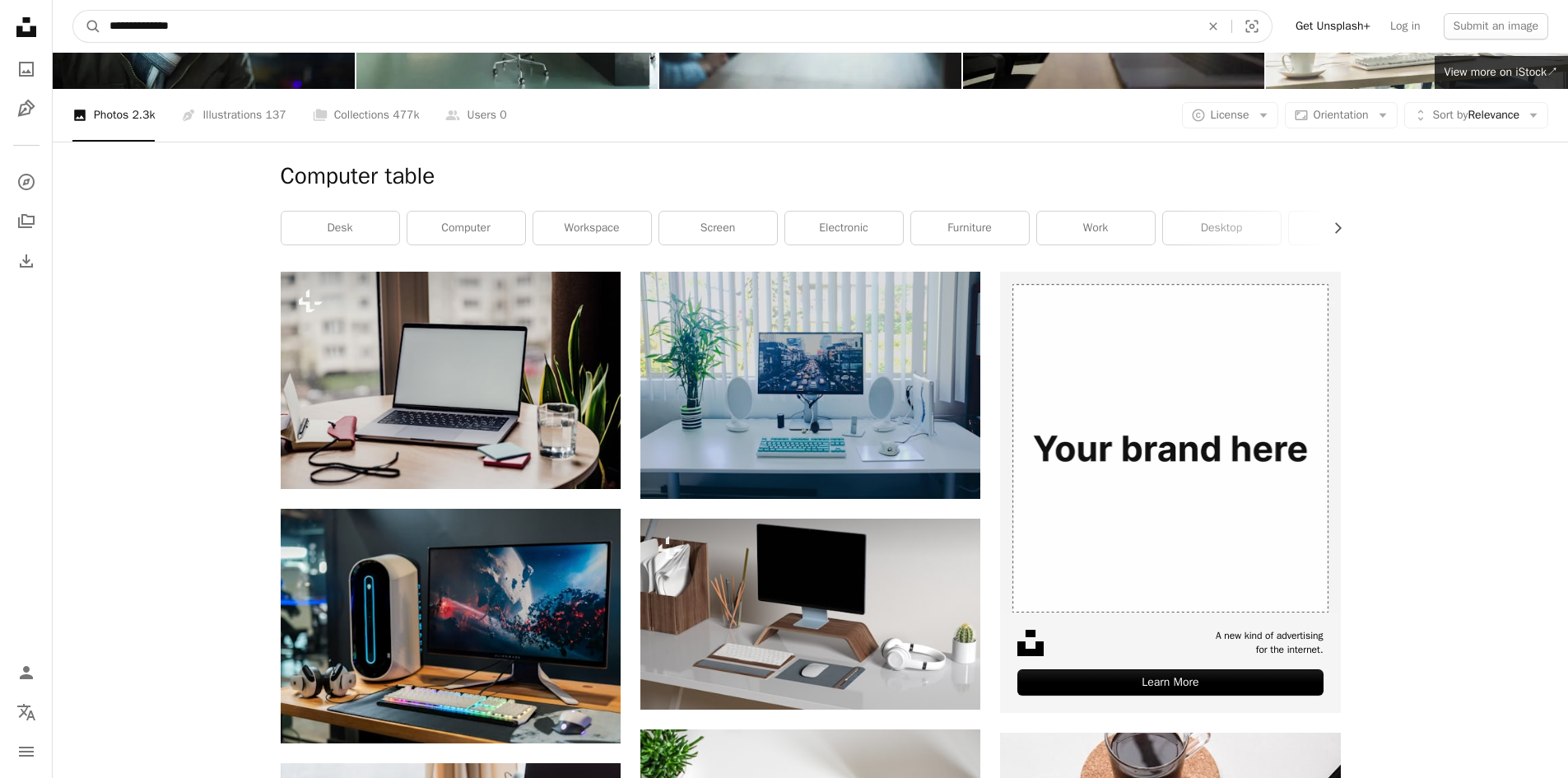 click on "**********" at bounding box center [648, 26] 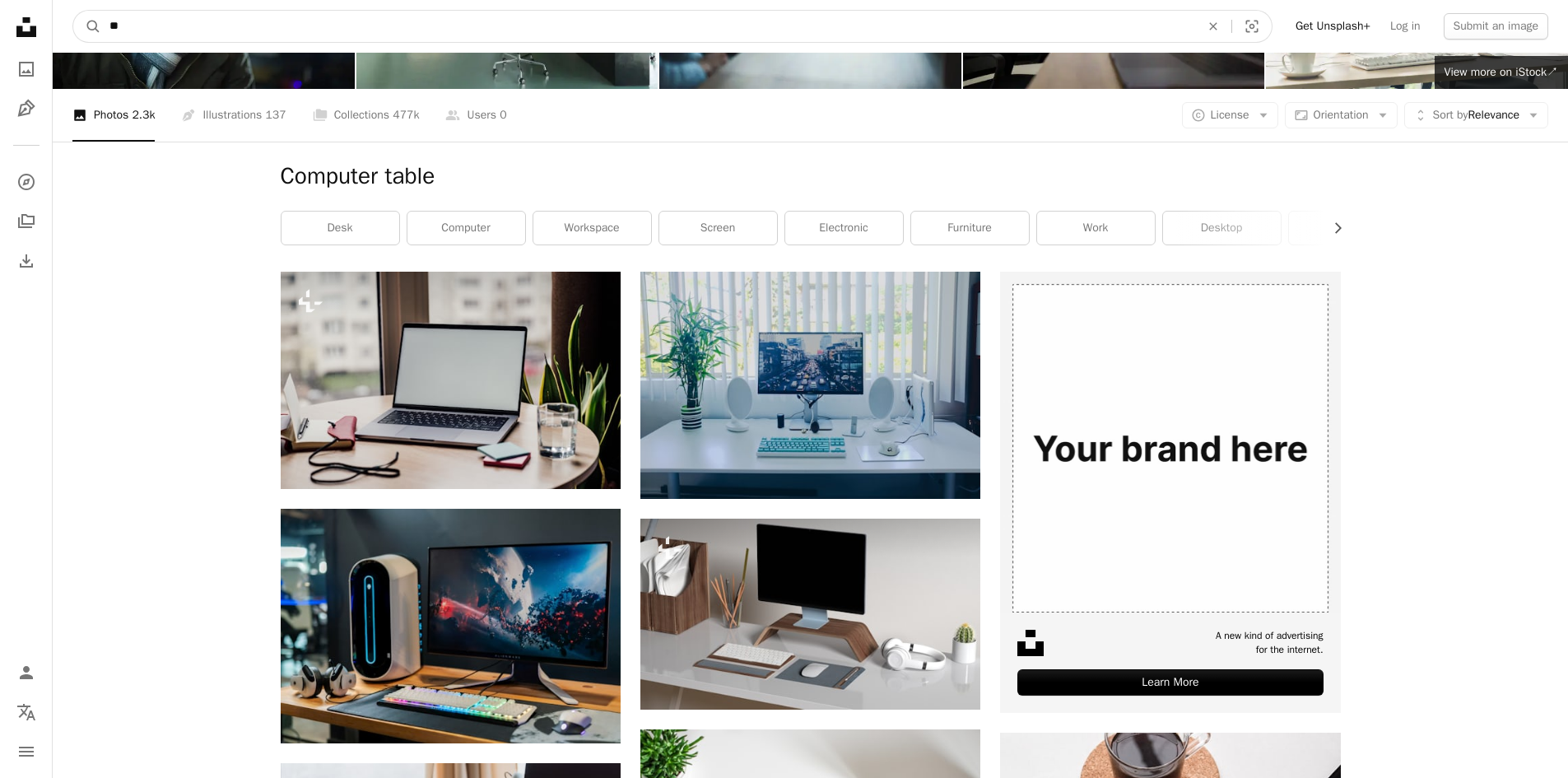 type on "*" 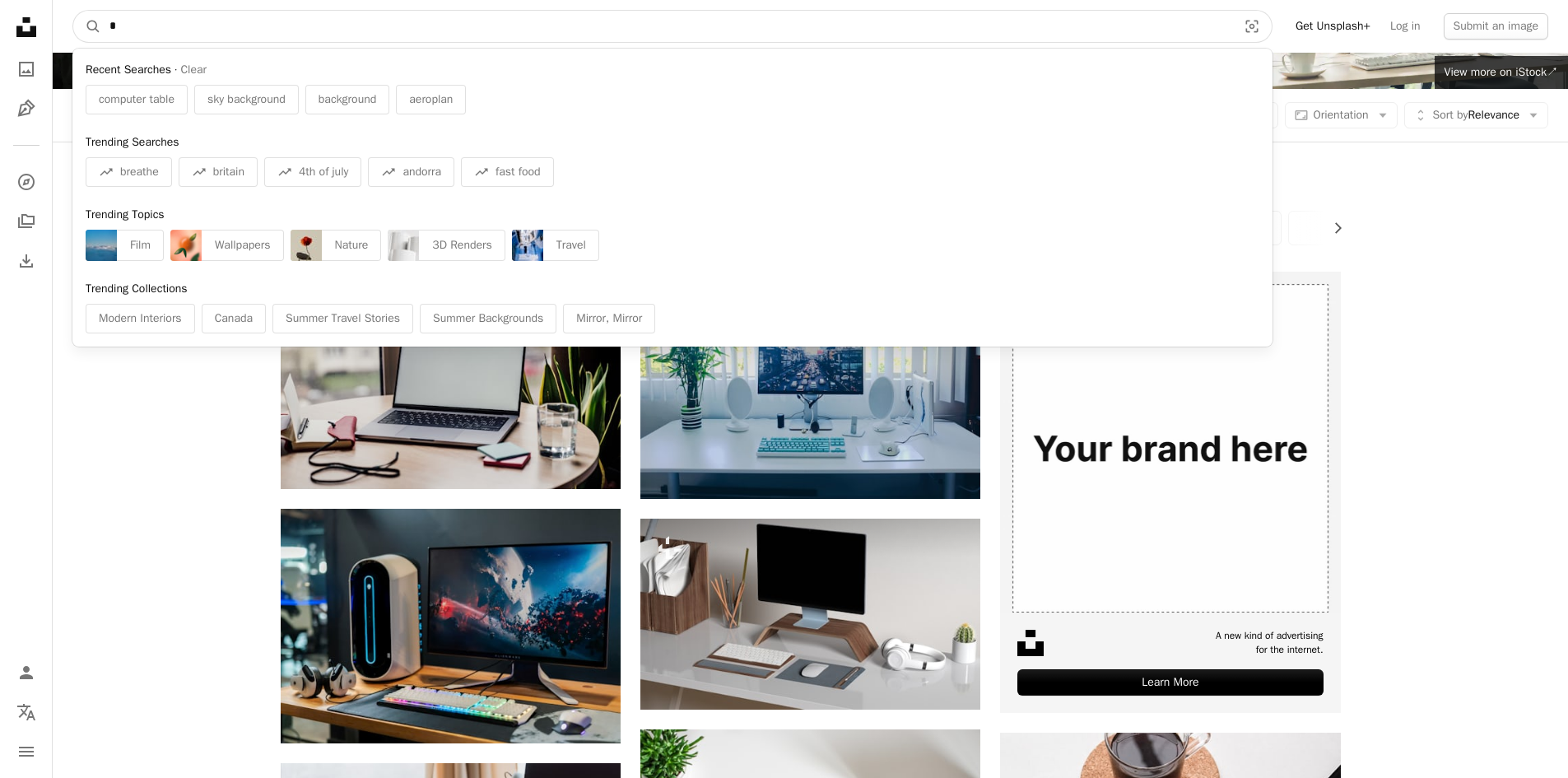 type on "*" 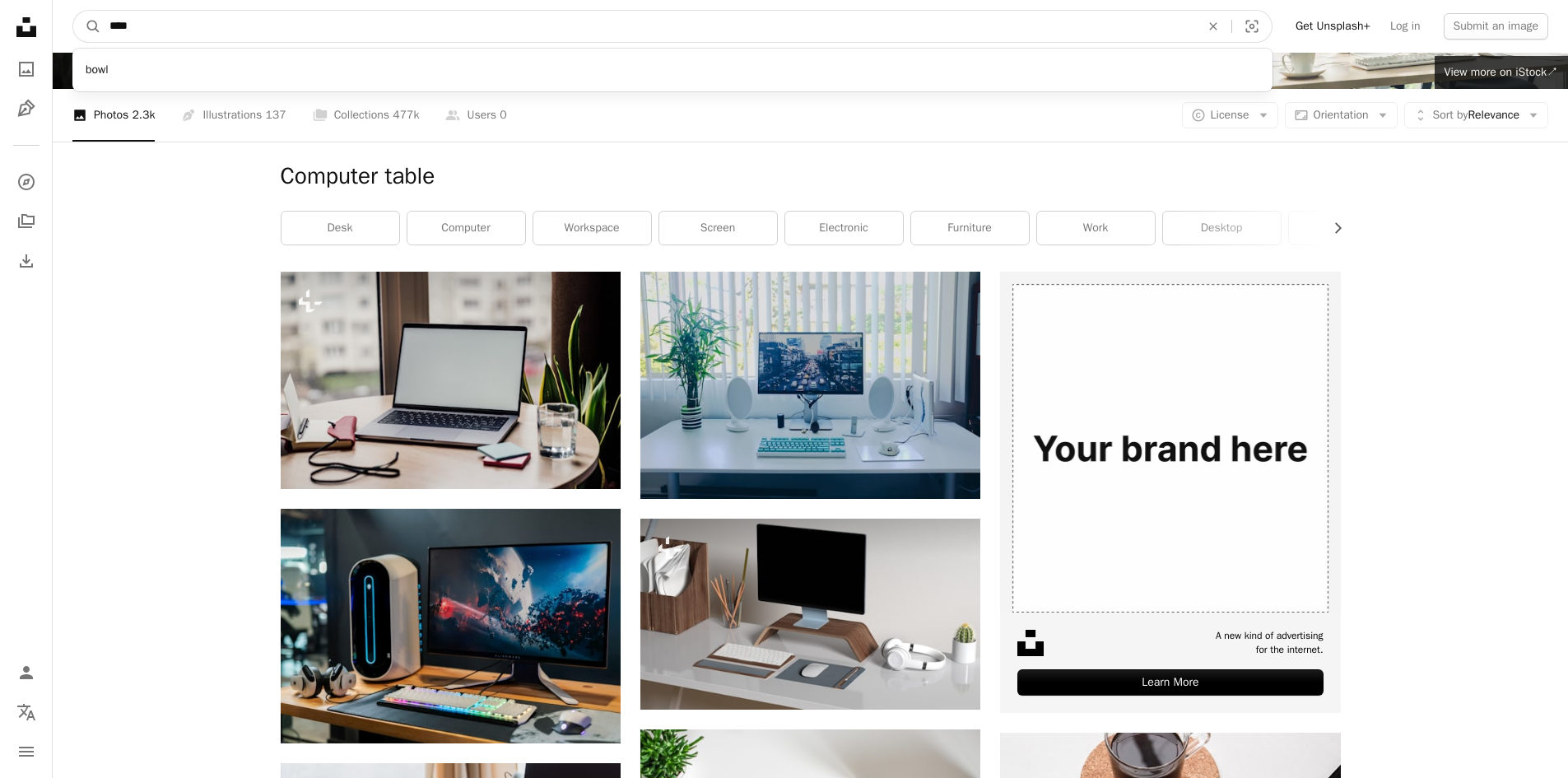click on "A magnifying glass" at bounding box center [87, 26] 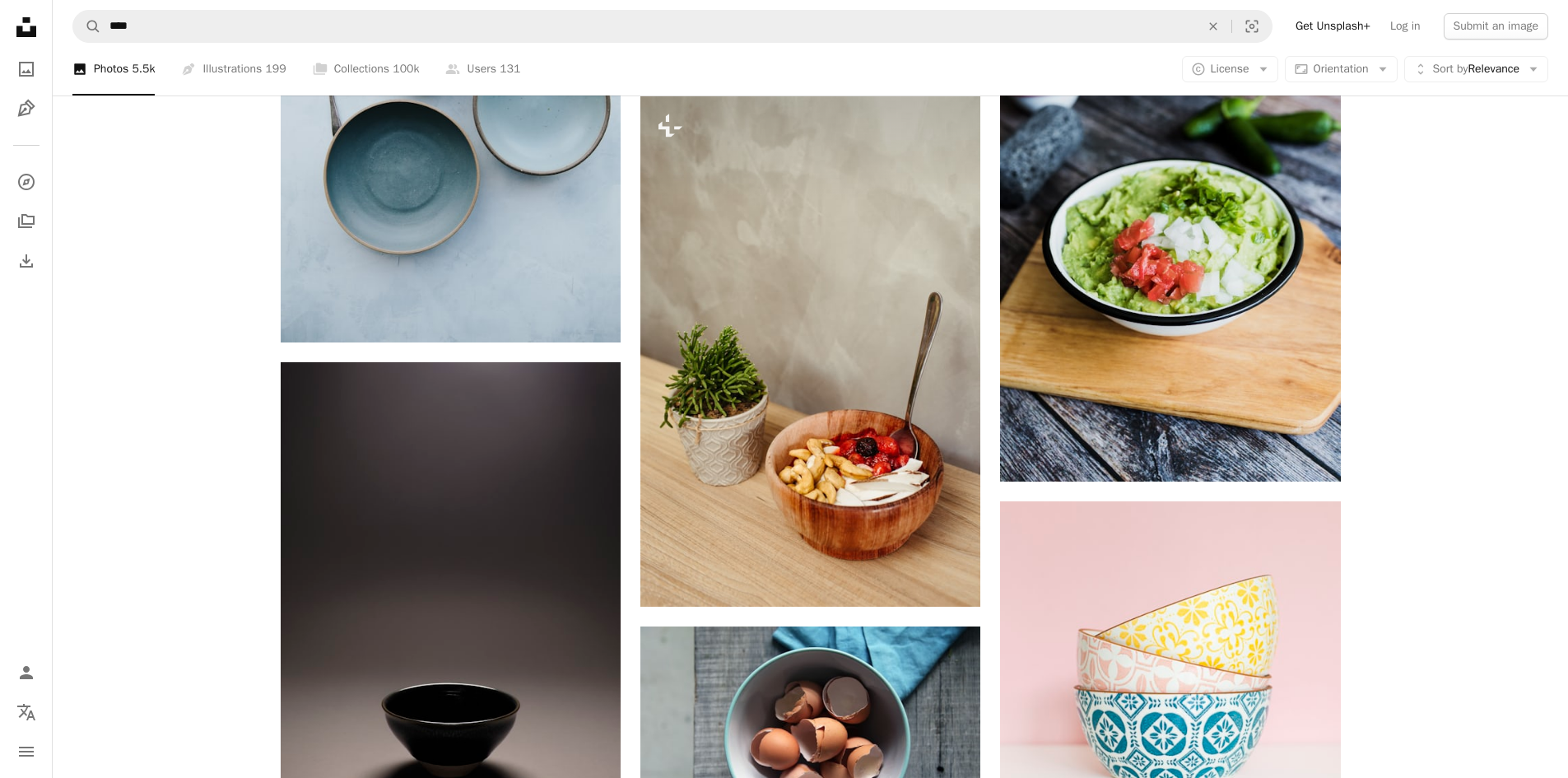 scroll, scrollTop: 2447, scrollLeft: 0, axis: vertical 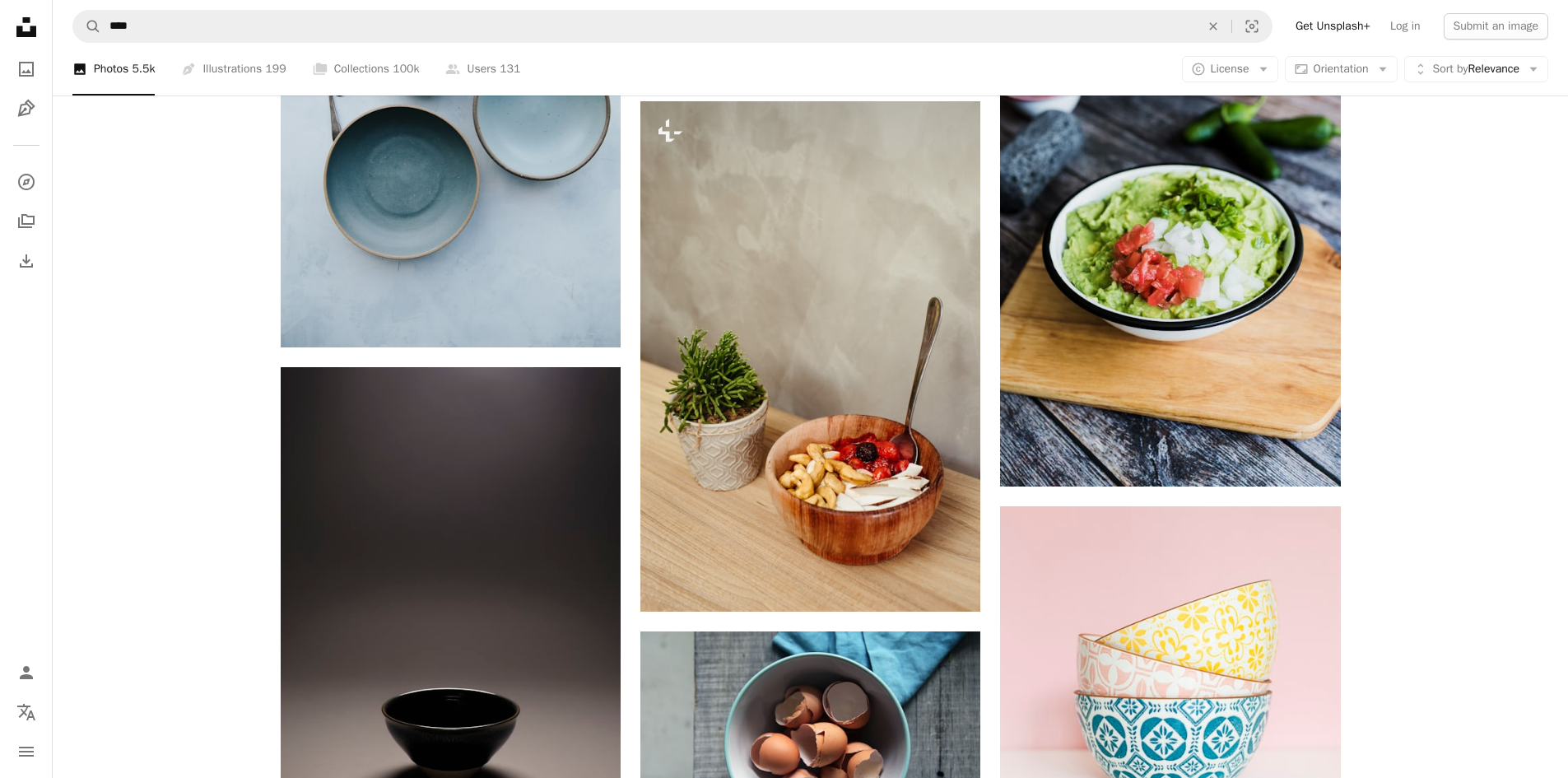click at bounding box center [1170, 1036] 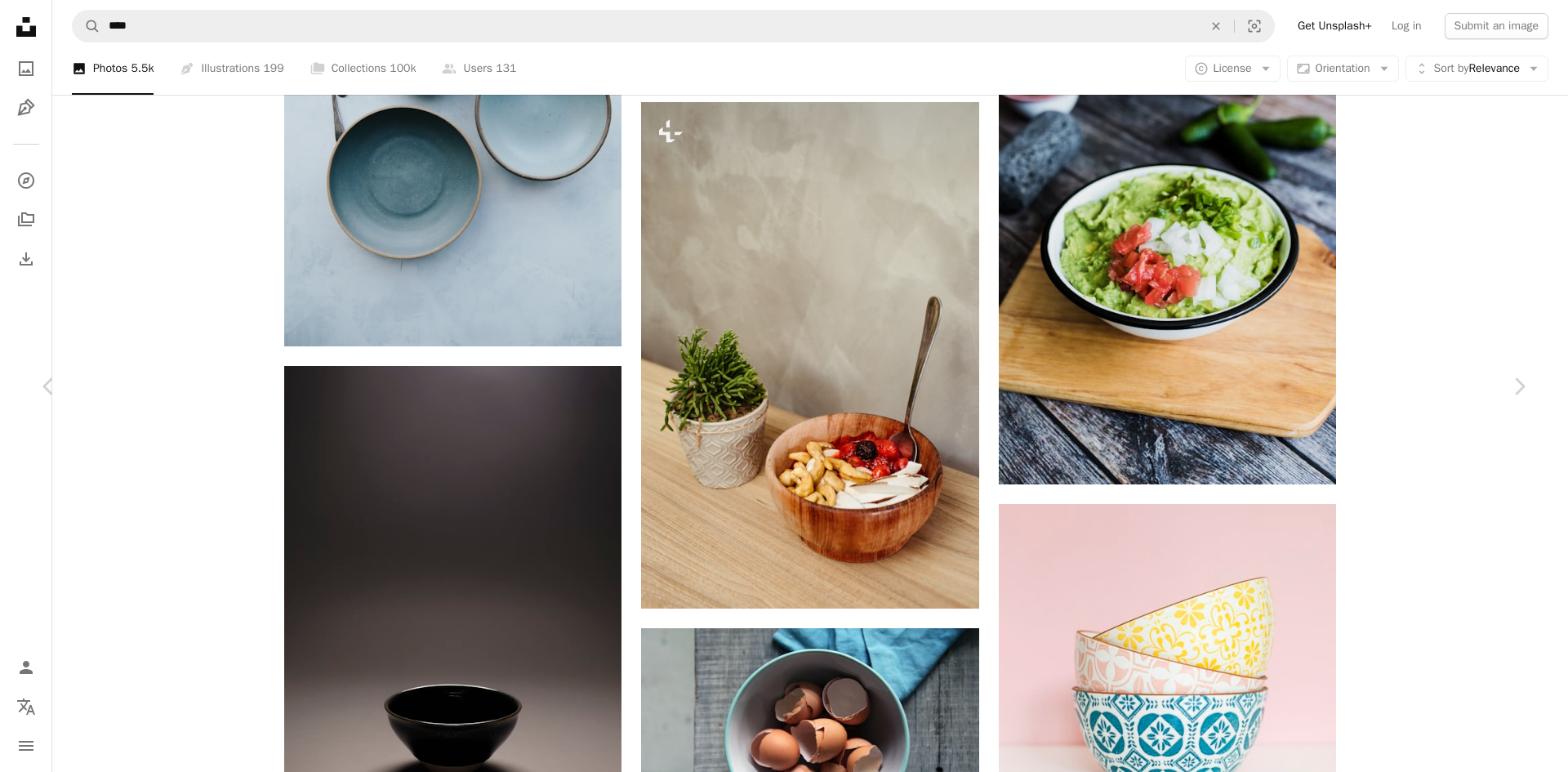 click on "Download free" at bounding box center (1365, 4645) 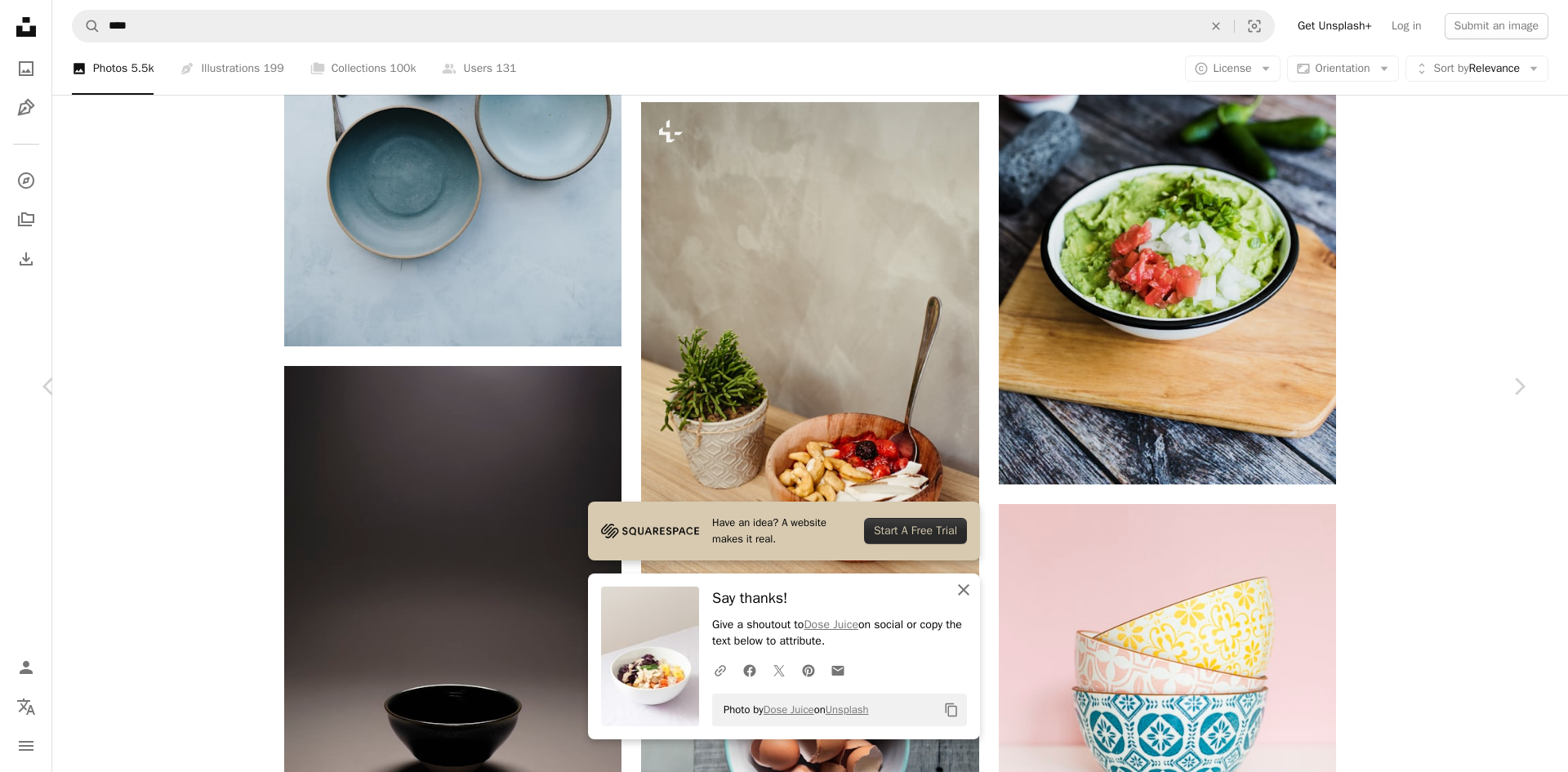 drag, startPoint x: 958, startPoint y: 591, endPoint x: 964, endPoint y: 570, distance: 21.84033 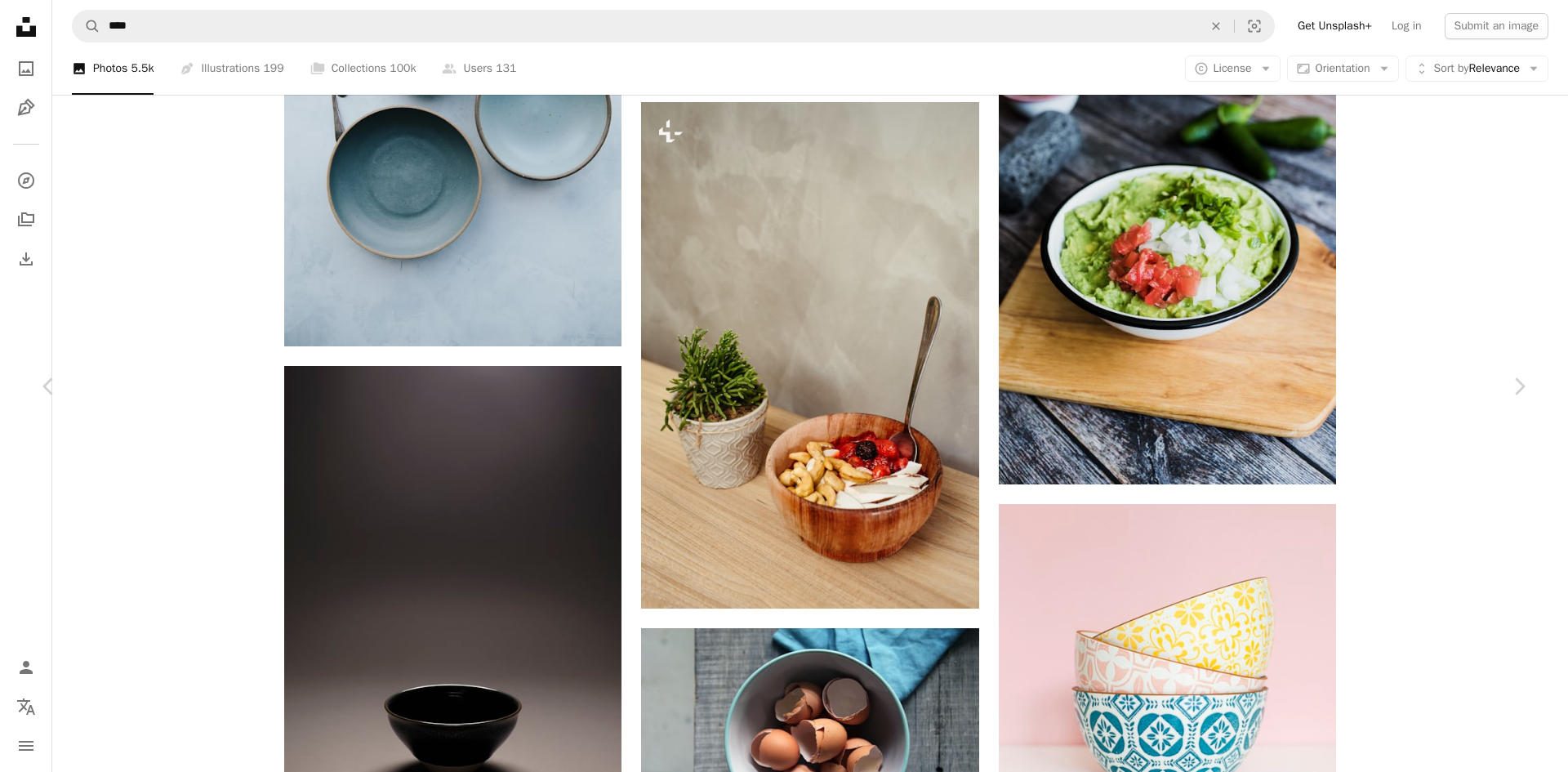 click on "Chevron down" 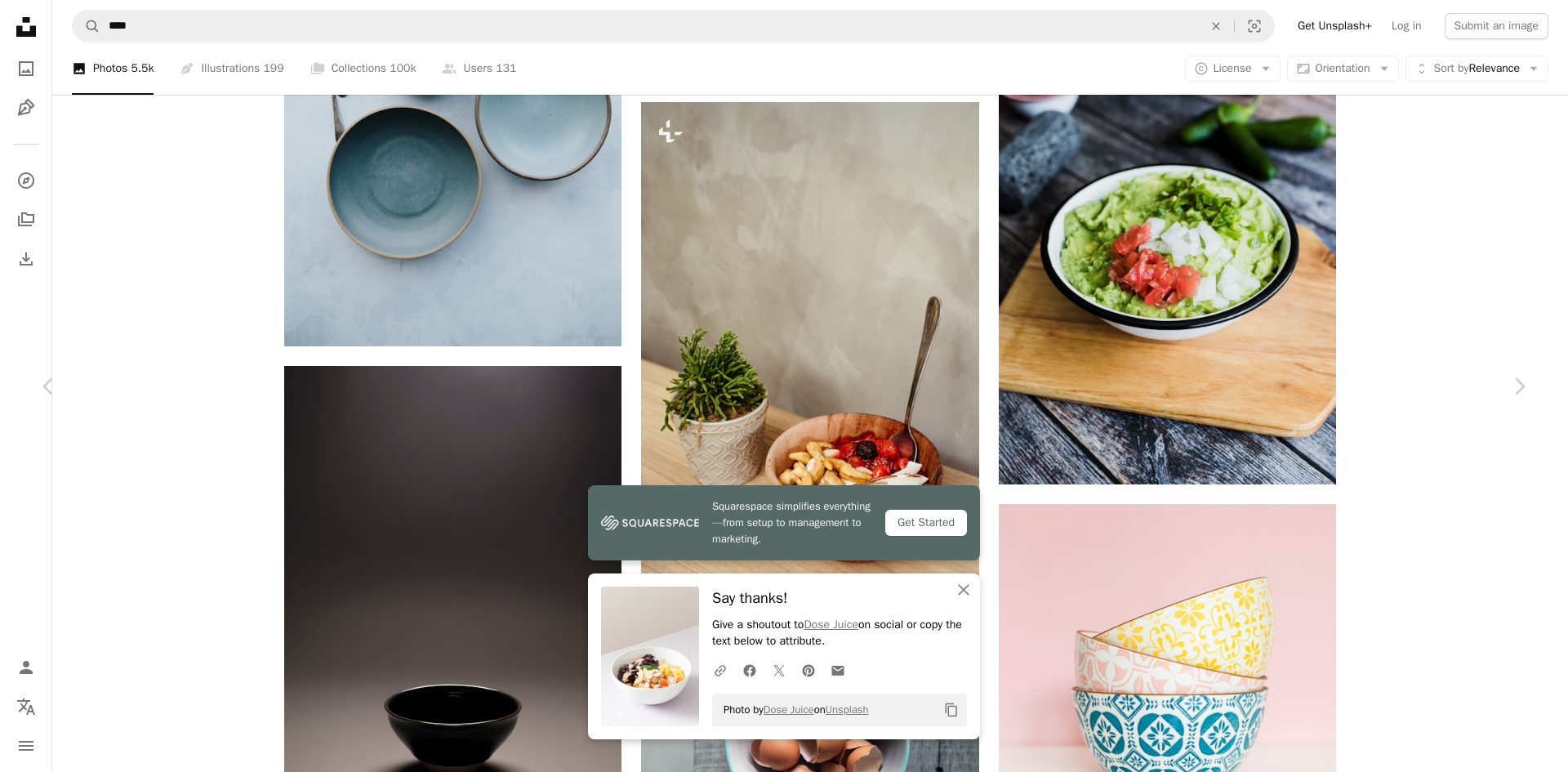 click on "An X shape Chevron left Chevron right Squarespace simplifies everything—from setup to management to marketing. Get Started An X shape Close Say thanks! Give a shoutout to Dose Juice on social or copy the text below to attribute. A URL sharing icon (chains) Facebook icon X (formerly Twitter) icon Pinterest icon An envelope Photo by Dose Juice on Unsplash
Copy content Dose Juice dosejuice A heart A plus sign Download free Chevron down Zoom in Views 3,707,353 Downloads 6,224 Featured in Food Drink A forward-right arrow Share Info icon Info More Actions DOSE Juice Calendar outlined Published on [MONTH] [DAY], [YEAR] Camera NIKON CORPORATION, NIKON D300 Safety Free to use under the Unsplash License food food and drink bowl plant fruit breakfast meal blueberry dish Backgrounds Browse premium related images on iStock | Save 20% with code UNSPLASH20 View more on iStock ↗ Related images A heart A plus sign Caleb Wright Arrow pointing down Plus sign for Unsplash+ A heart A plus sign Fellipe Ditadi" at bounding box center (784, 4992) 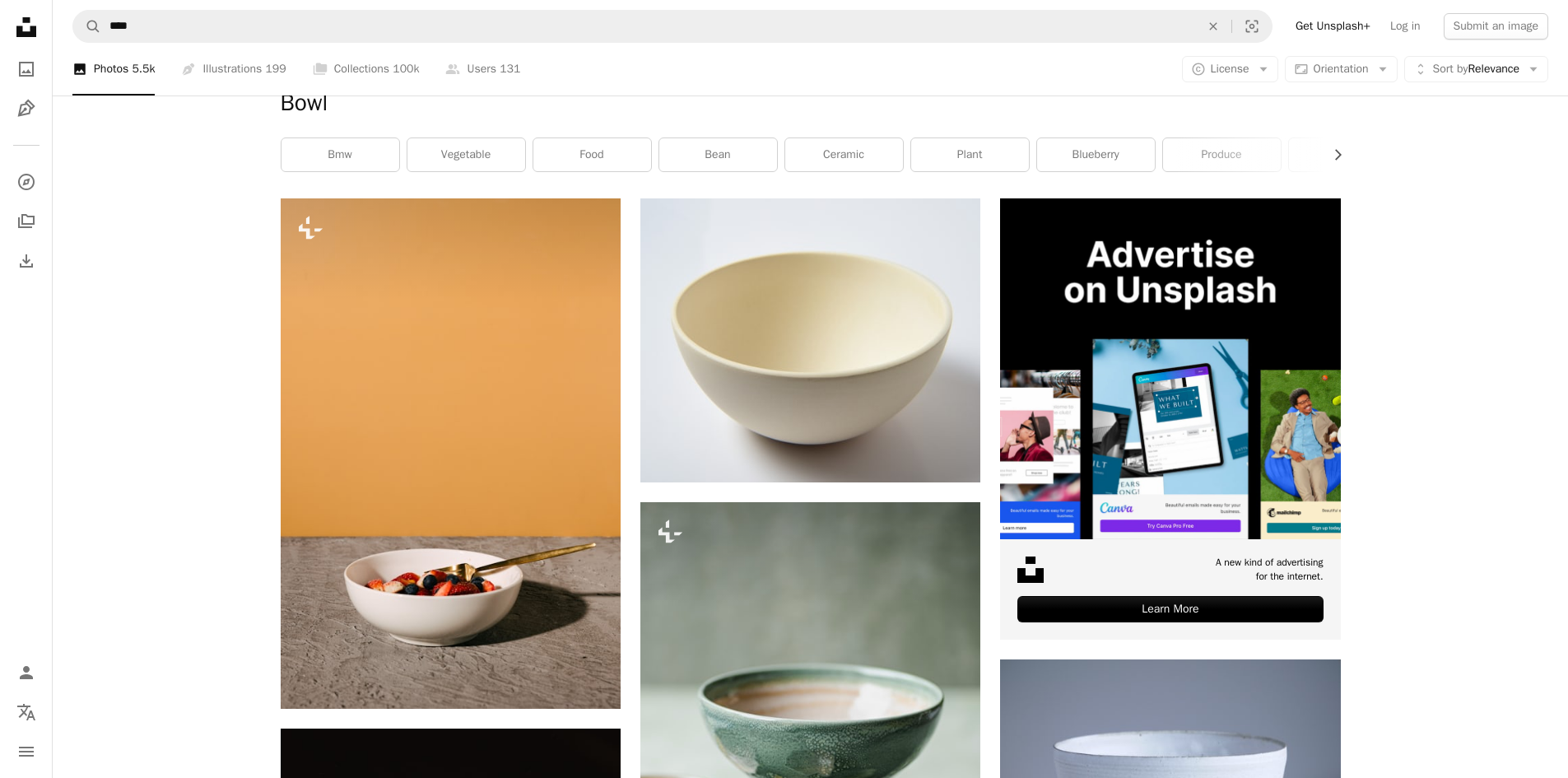 scroll, scrollTop: 224, scrollLeft: 0, axis: vertical 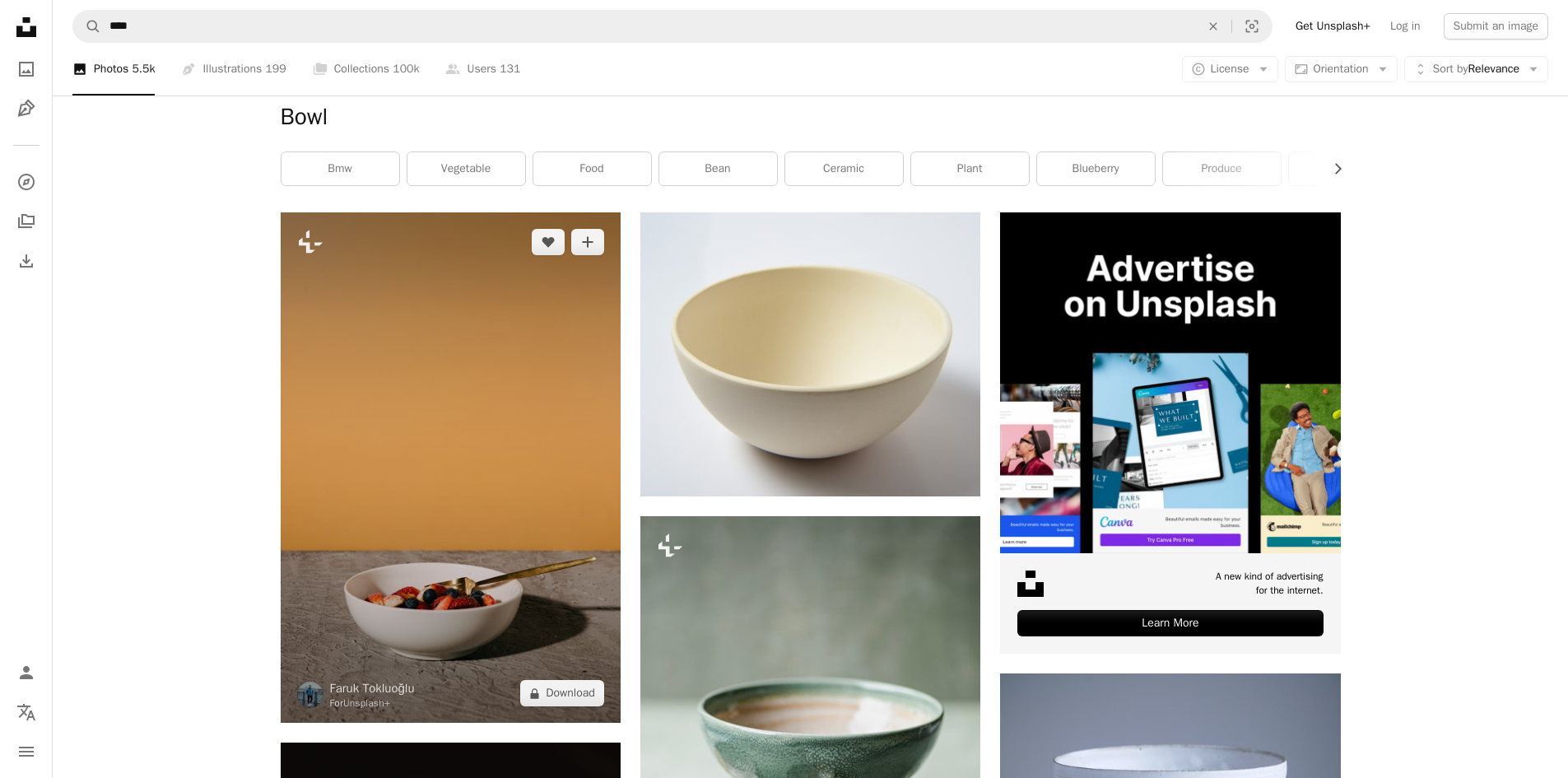 click at bounding box center [450, 468] 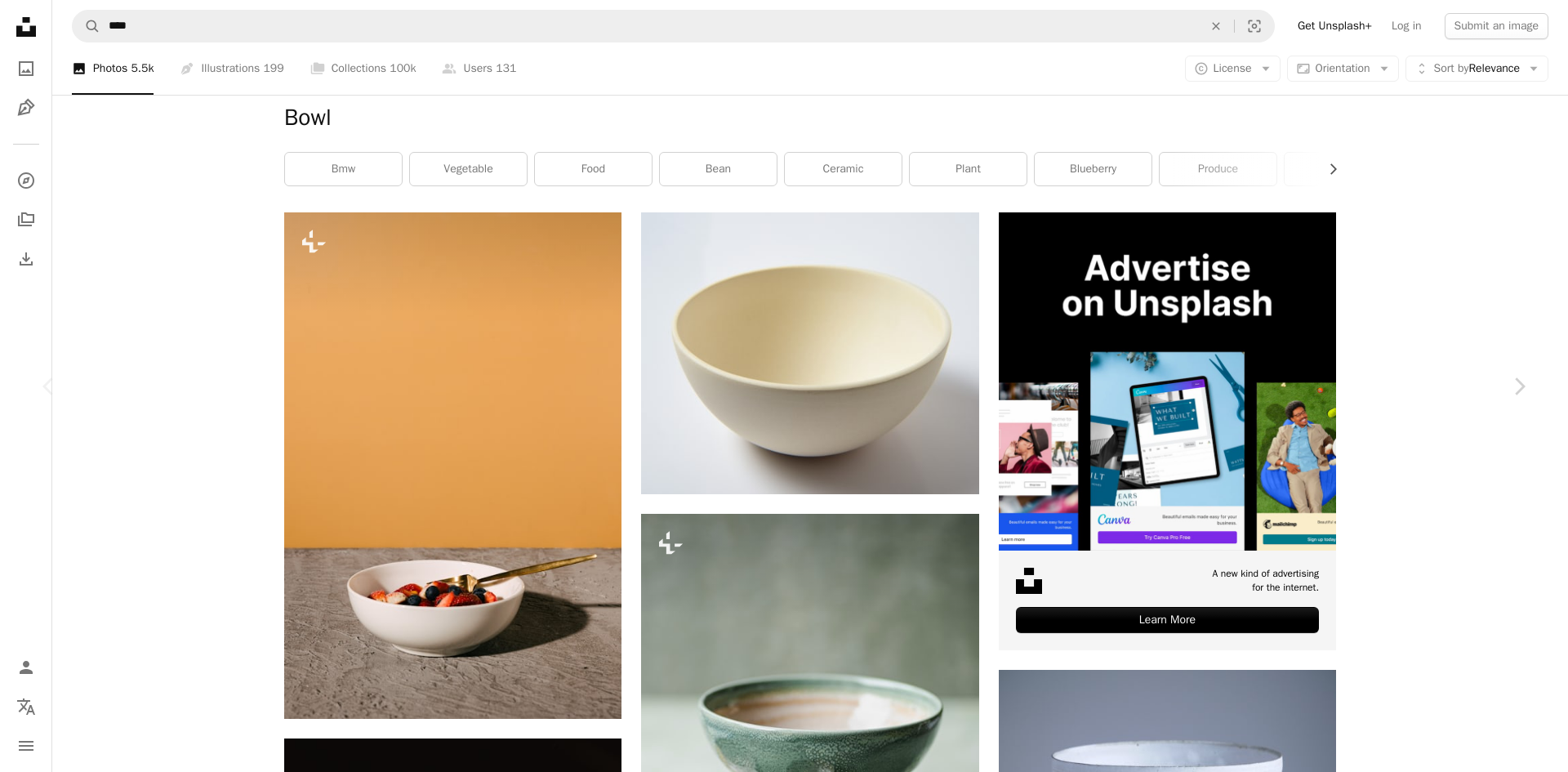 click on "An X shape Chevron left Chevron right Faruk Tokluoğlu For Unsplash+ A heart A plus sign A lock Download Zoom in A forward-right arrow Share More Actions Calendar outlined Published on [MONTH] [DAY], [YEAR] Safety Licensed under the Unsplash+ License fruit strawberry blueberry bowl fruit salad in studio cereal bowl Public domain images From this series Chevron right Plus sign for Unsplash+ Plus sign for Unsplash+ Plus sign for Unsplash+ Plus sign for Unsplash+ Plus sign for Unsplash+ Plus sign for Unsplash+ Plus sign for Unsplash+ Plus sign for Unsplash+ Plus sign for Unsplash+ Plus sign for Unsplash+ Related images Plus sign for Unsplash+ A heart A plus sign Faruk Tokluoğlu For Unsplash+ A lock Download Plus sign for Unsplash+ A heart A plus sign Faruk Tokluoğlu For Unsplash+ A lock Download Plus sign for Unsplash+ A heart A plus sign Curated Lifestyle For Unsplash+ A lock Download Plus sign for Unsplash+ A heart A plus sign Ivana Cajina For Unsplash+ A lock Download Plus sign for Unsplash+ A heart For" at bounding box center (784, 7198) 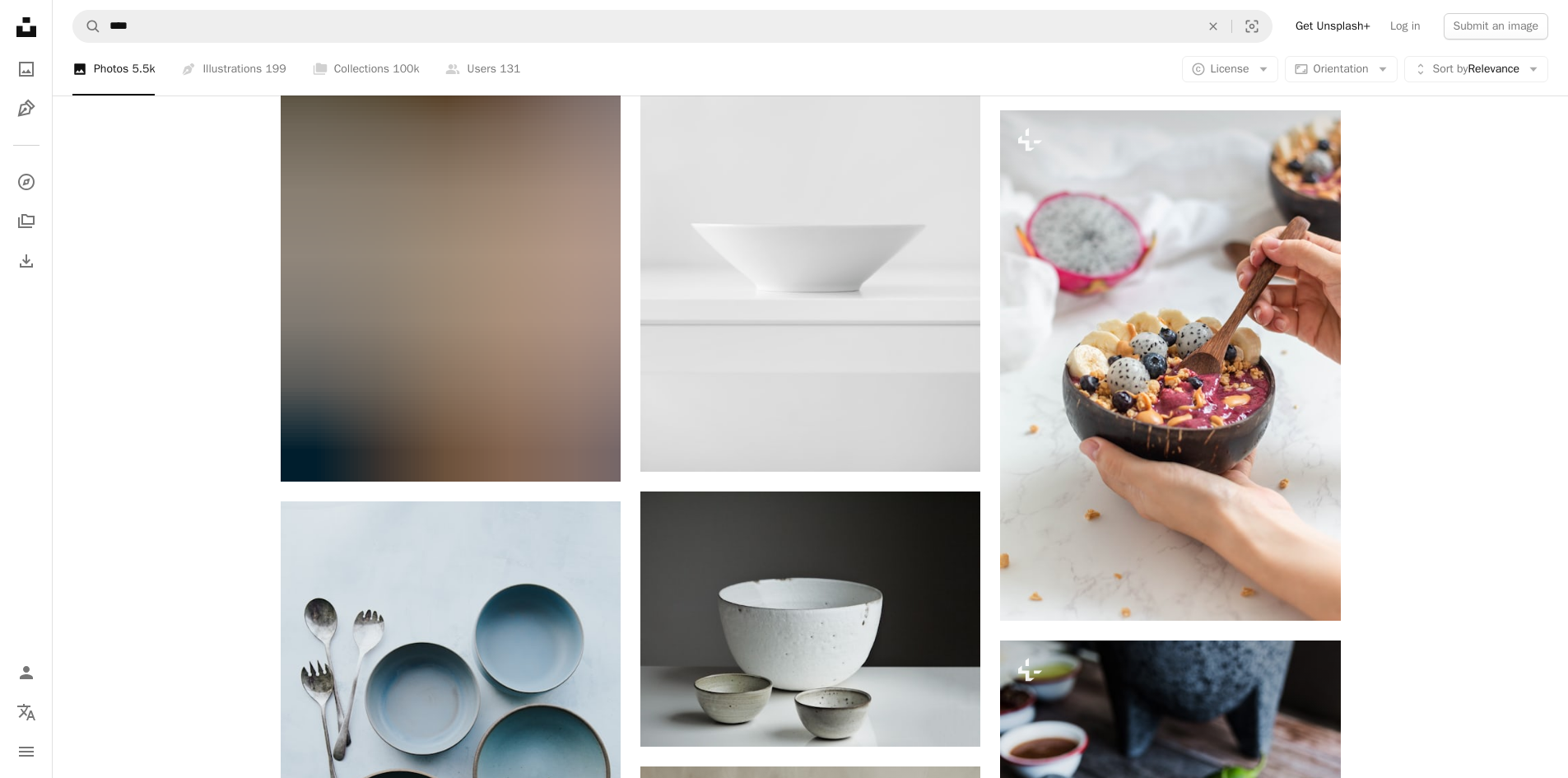 scroll, scrollTop: 1811, scrollLeft: 0, axis: vertical 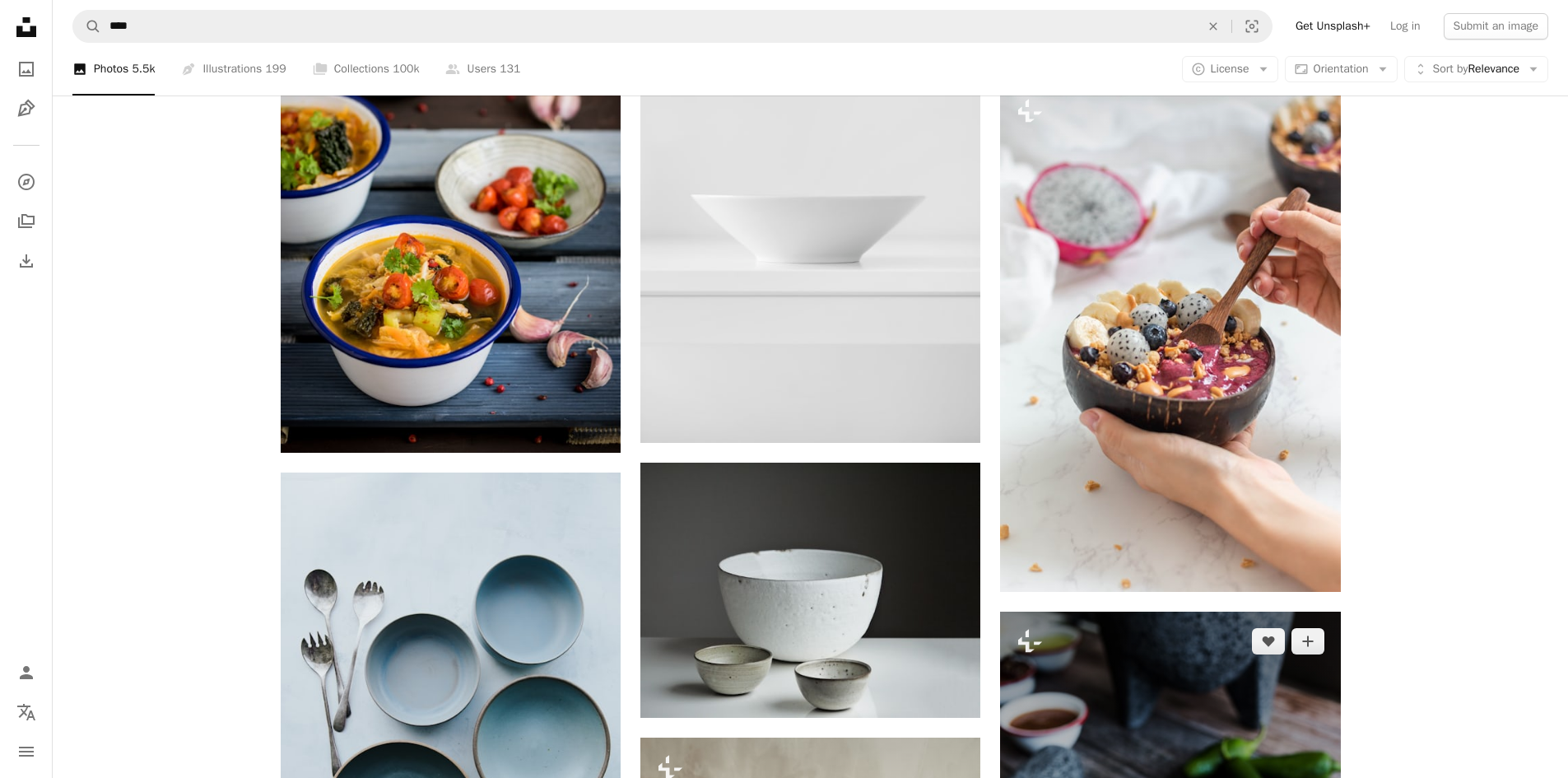 click at bounding box center (1170, 867) 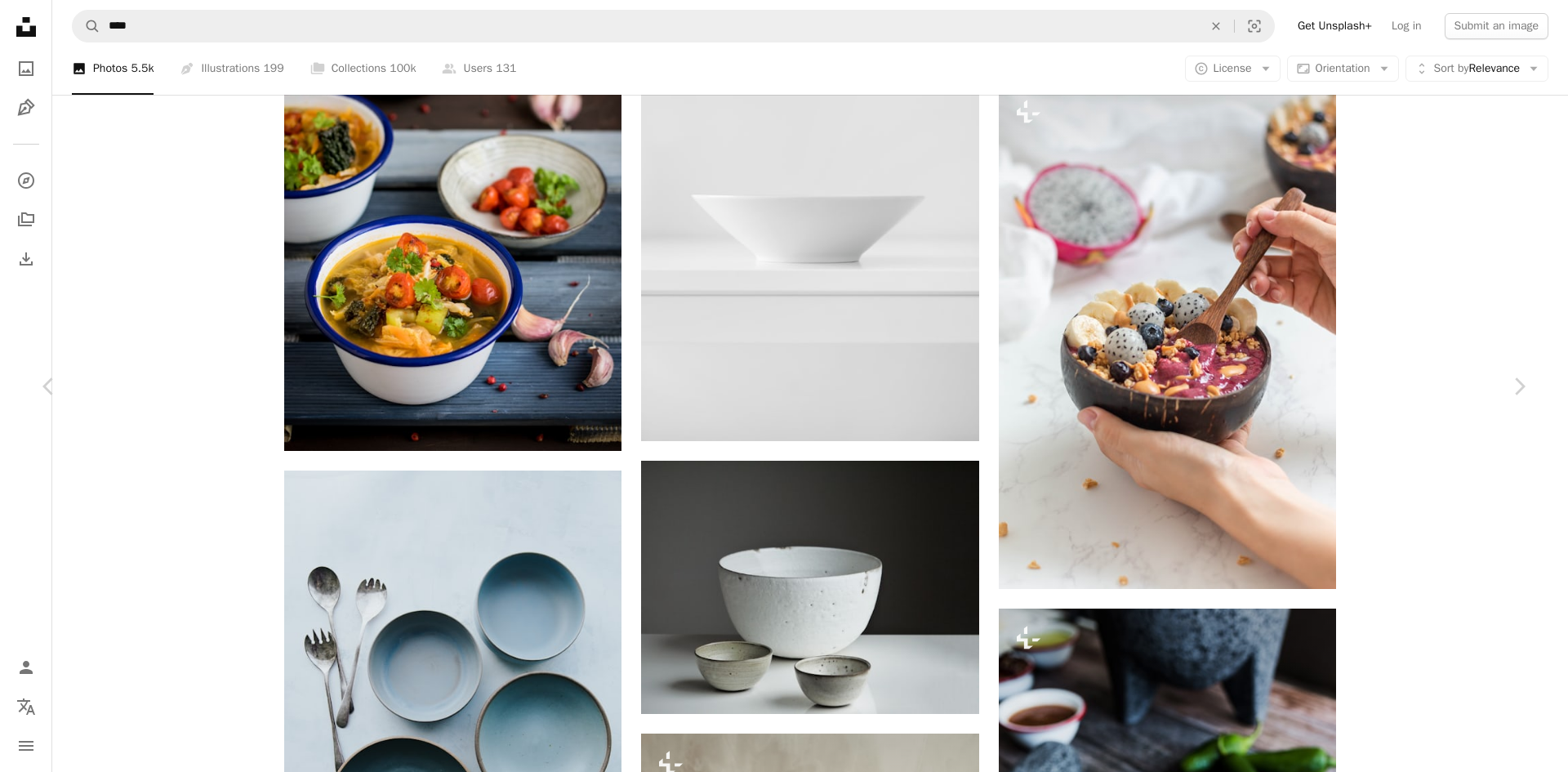 click on "An X shape Chevron left Chevron right Getty Images For Unsplash+ A heart A plus sign A lock Download Zoom in A forward-right arrow Share More Actions Calendar outlined Published on [DATE], [YEAR] Safety Licensed under the Unsplash+ License vegetable mexico salad tomato healthy lifestyle meal bowl healthy eating vegan food rustic latin america green color chili pepper lifestyles homemade nutritional supplement HD Wallpapers From this series Chevron right Plus sign for Unsplash+ Plus sign for Unsplash+ Plus sign for Unsplash+ Plus sign for Unsplash+ Related images Plus sign for Unsplash+ A heart A plus sign Getty Images For Unsplash+ A lock Download Plus sign for Unsplash+ A heart A plus sign Getty Images For Unsplash+ A lock Download Plus sign for Unsplash+ A heart A plus sign Maryam Sicard For Unsplash+ A lock Download Plus sign for Unsplash+ A heart A plus sign Maryam Sicard For Unsplash+ A lock Download Plus sign for Unsplash+ A heart A plus sign Maryam Sicard For Unsplash+ A lock Download A heart" at bounding box center [784, 5623] 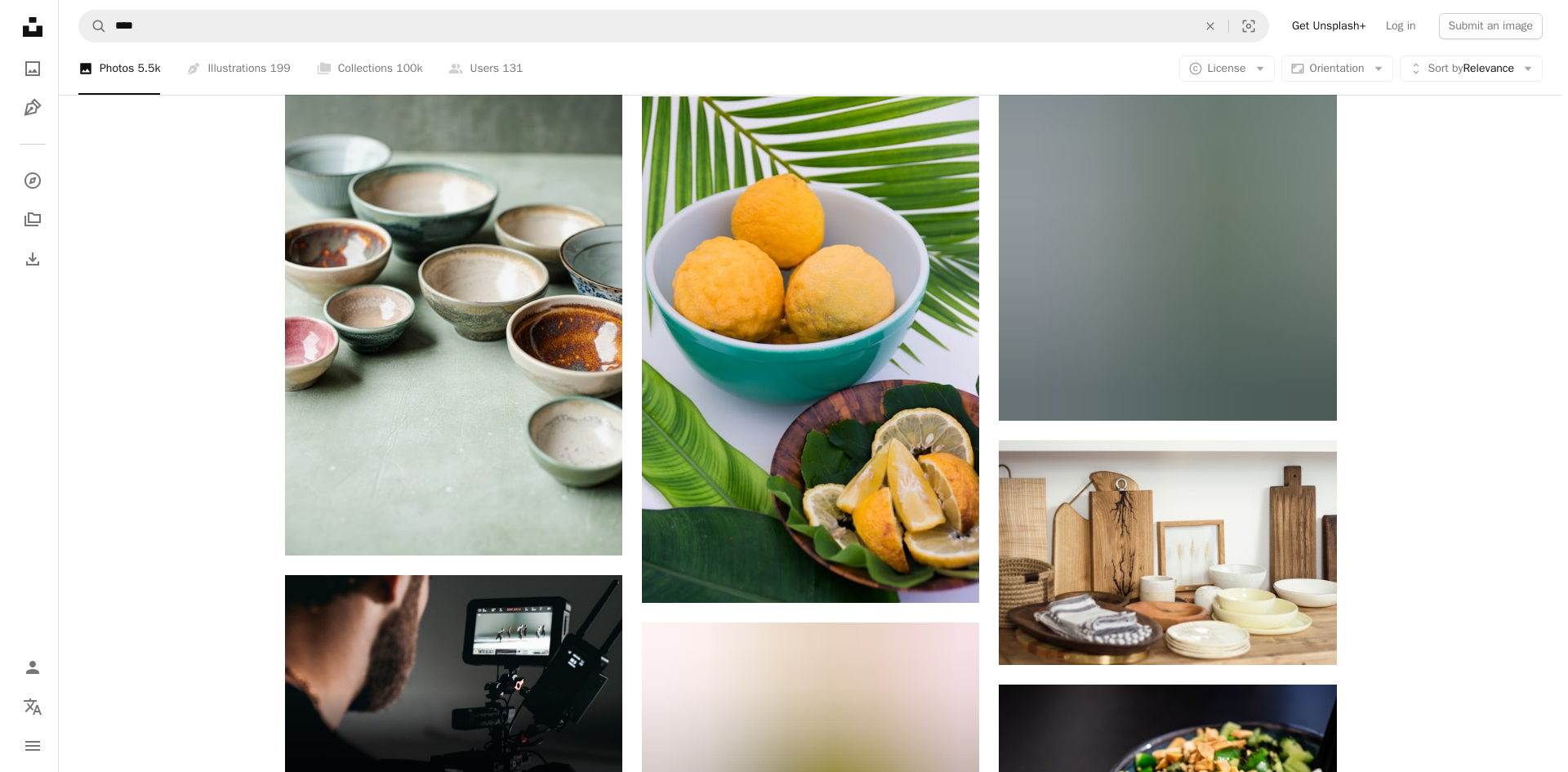 scroll, scrollTop: 4493, scrollLeft: 0, axis: vertical 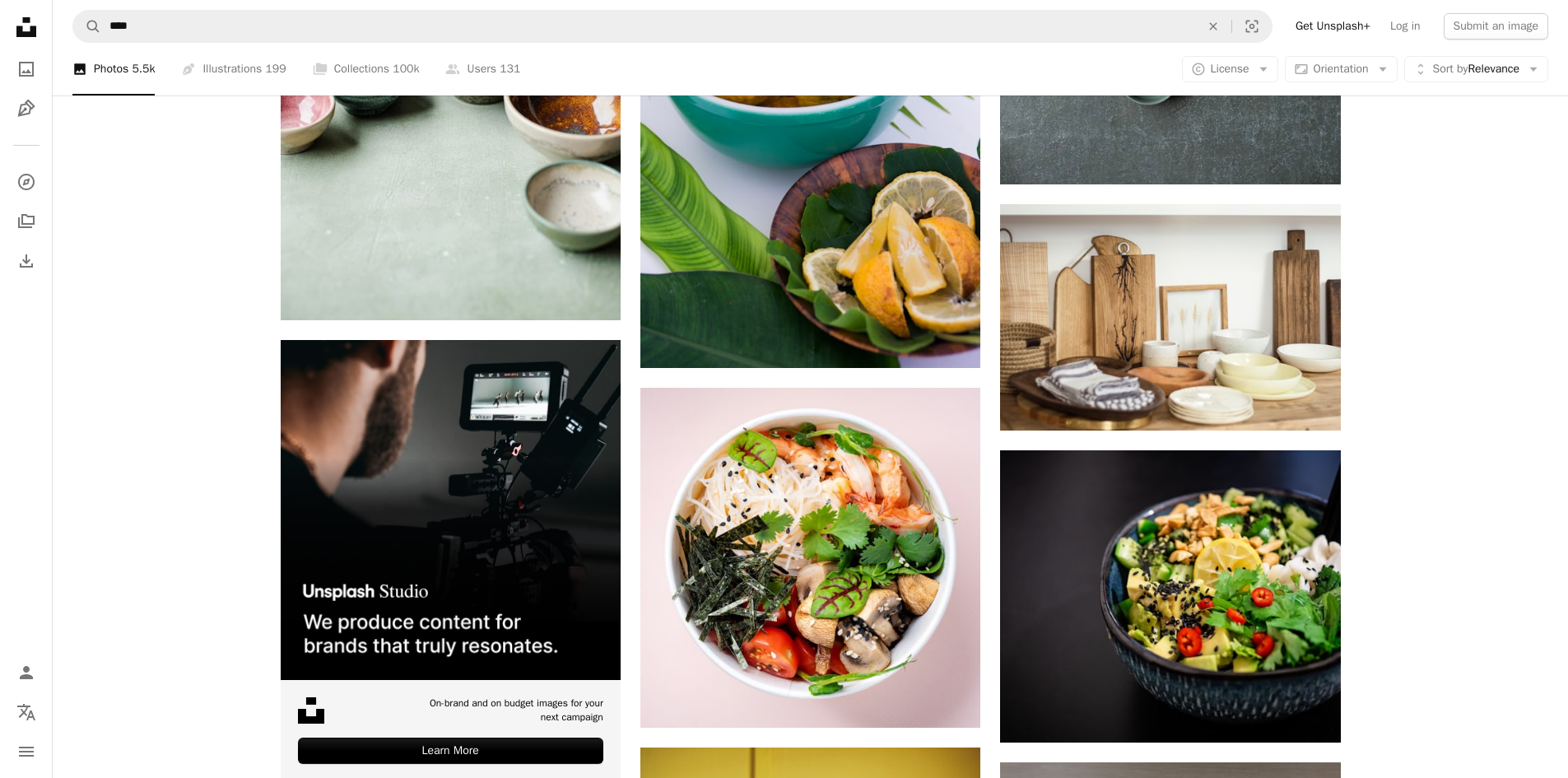 click at bounding box center [1170, 875] 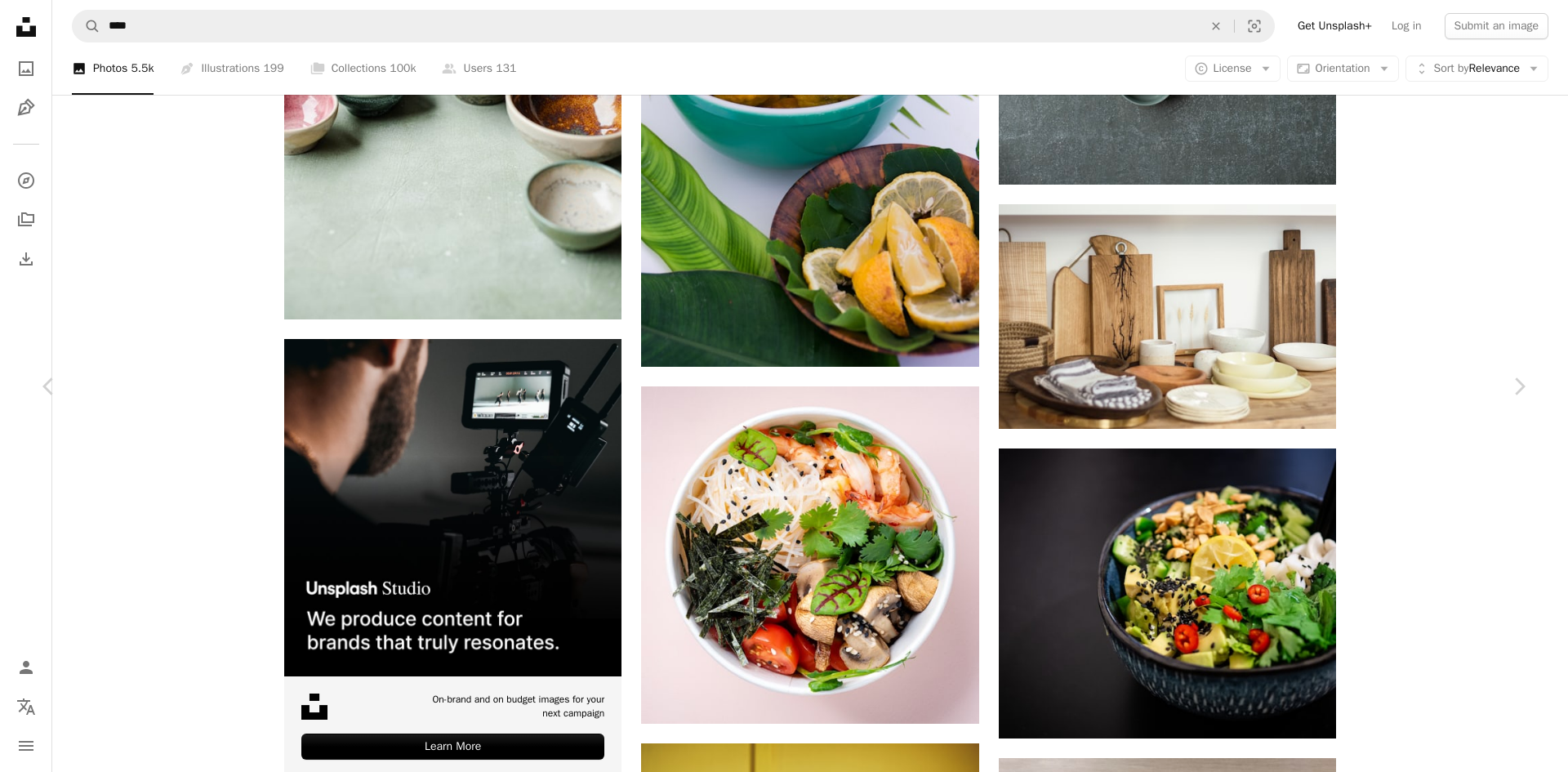 click on "Chevron down" 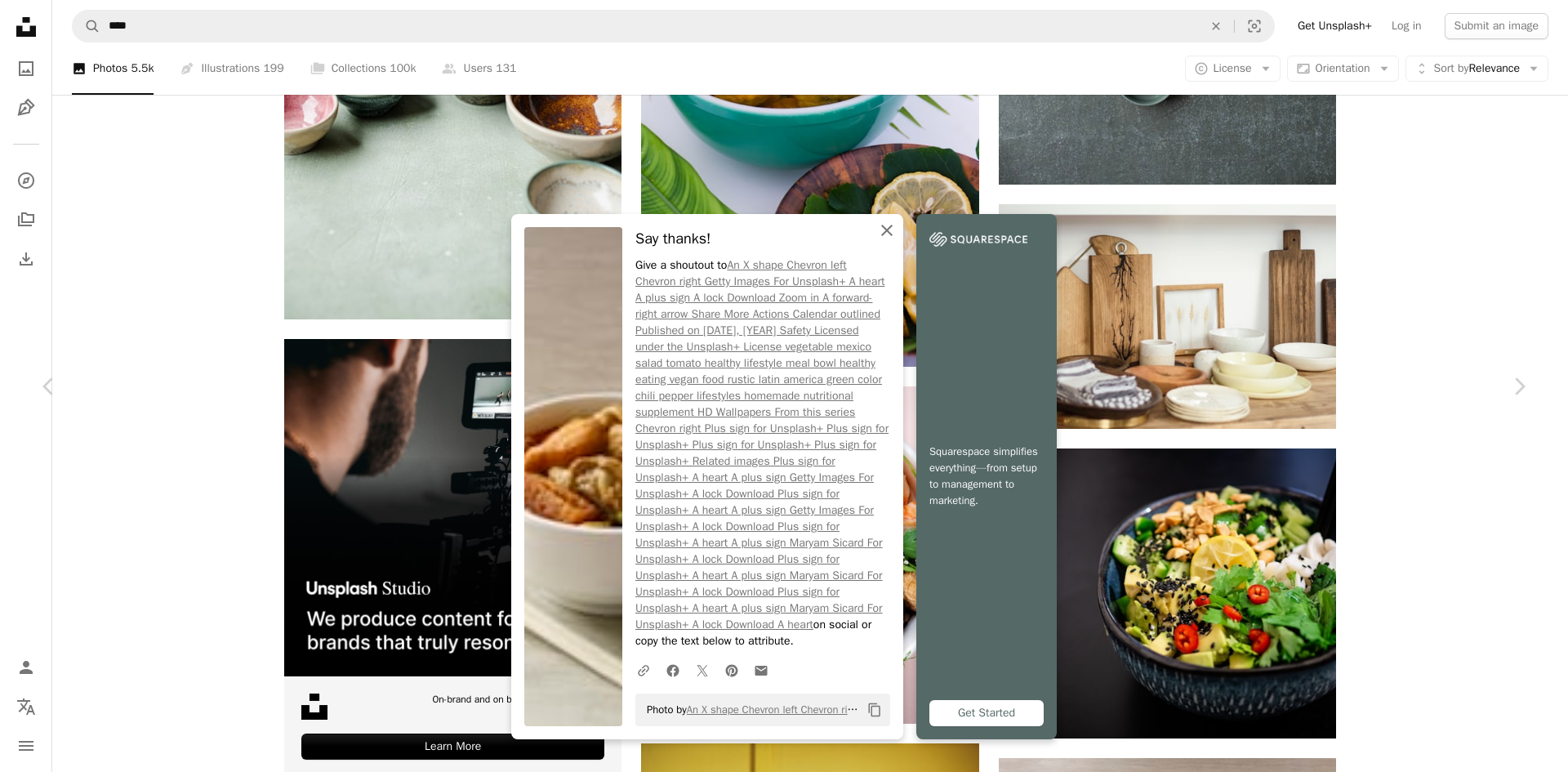 click on "An X shape" 